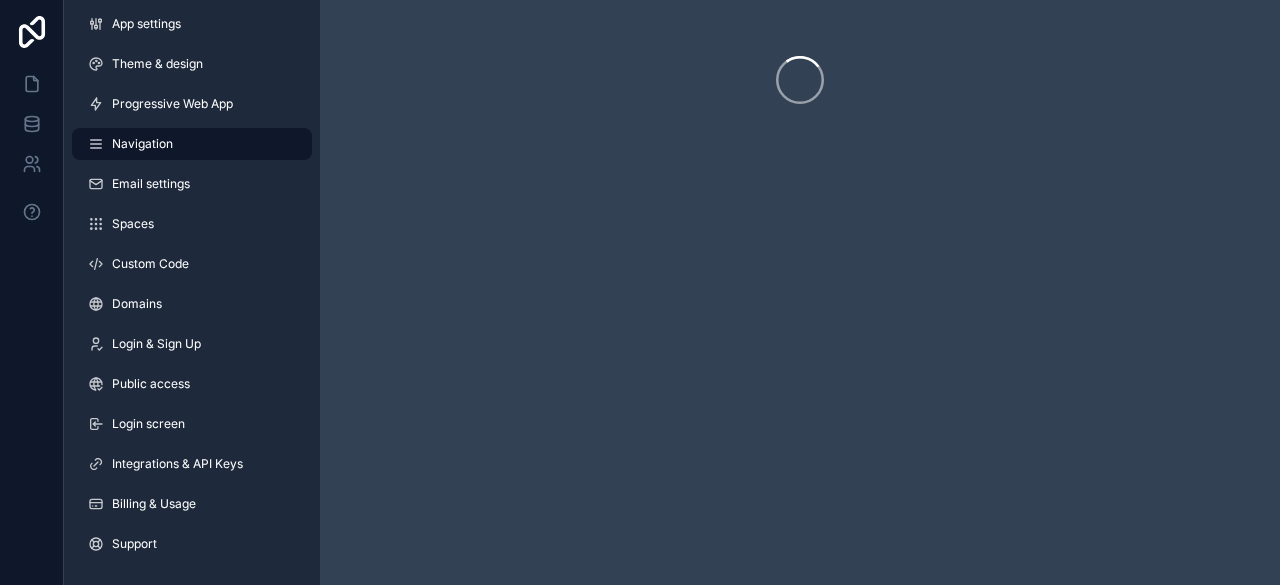 scroll, scrollTop: 0, scrollLeft: 0, axis: both 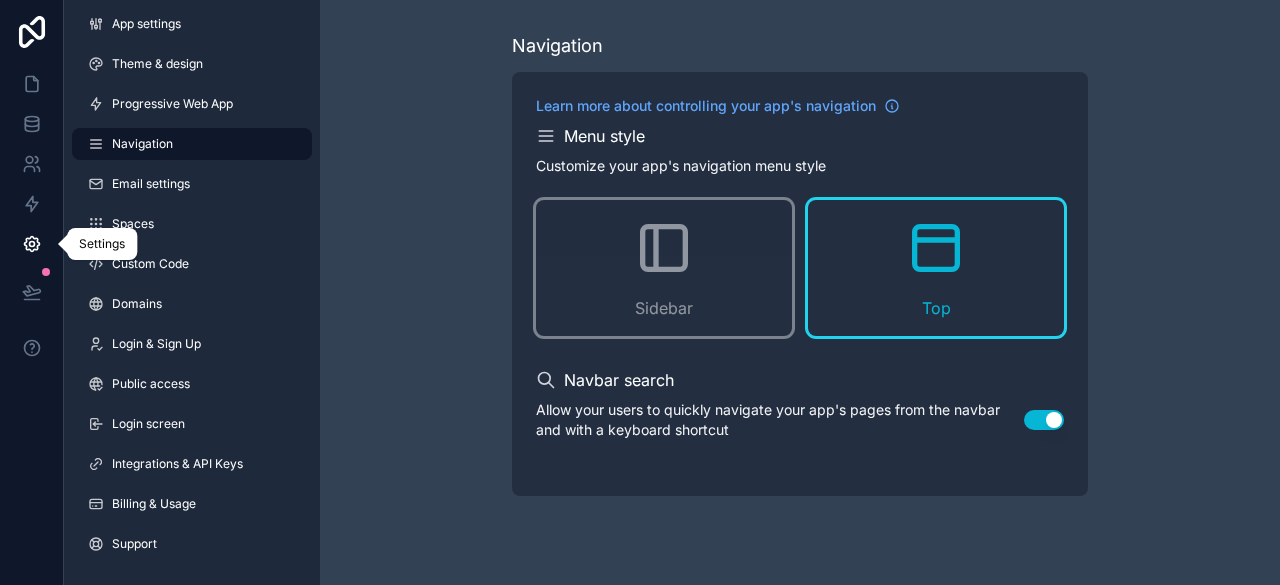 click 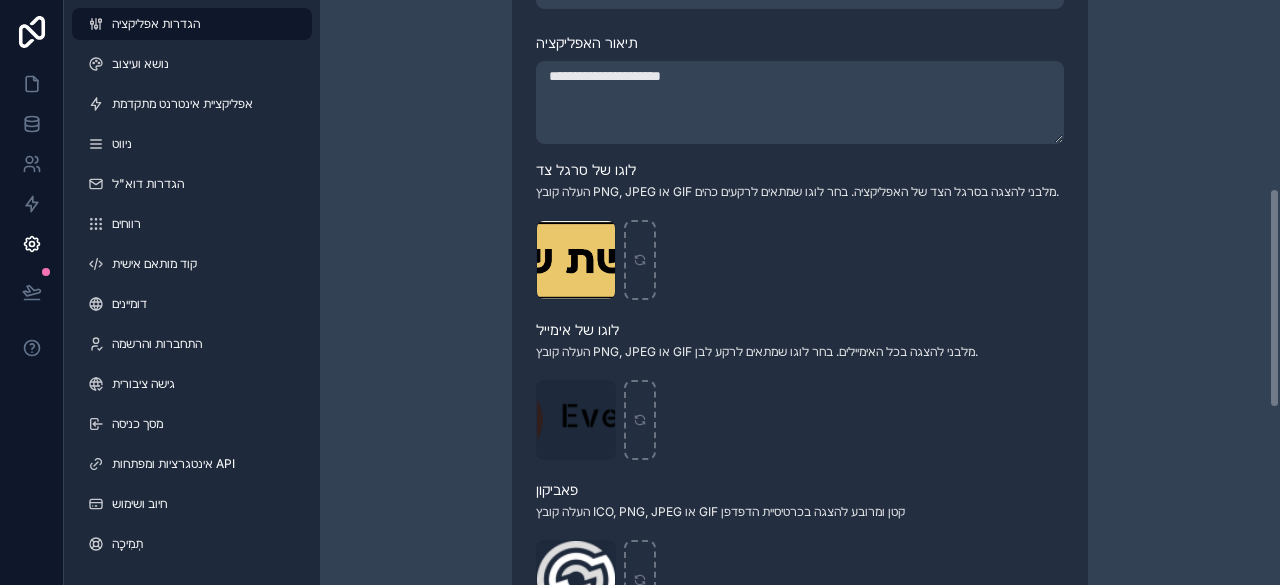 scroll, scrollTop: 500, scrollLeft: 0, axis: vertical 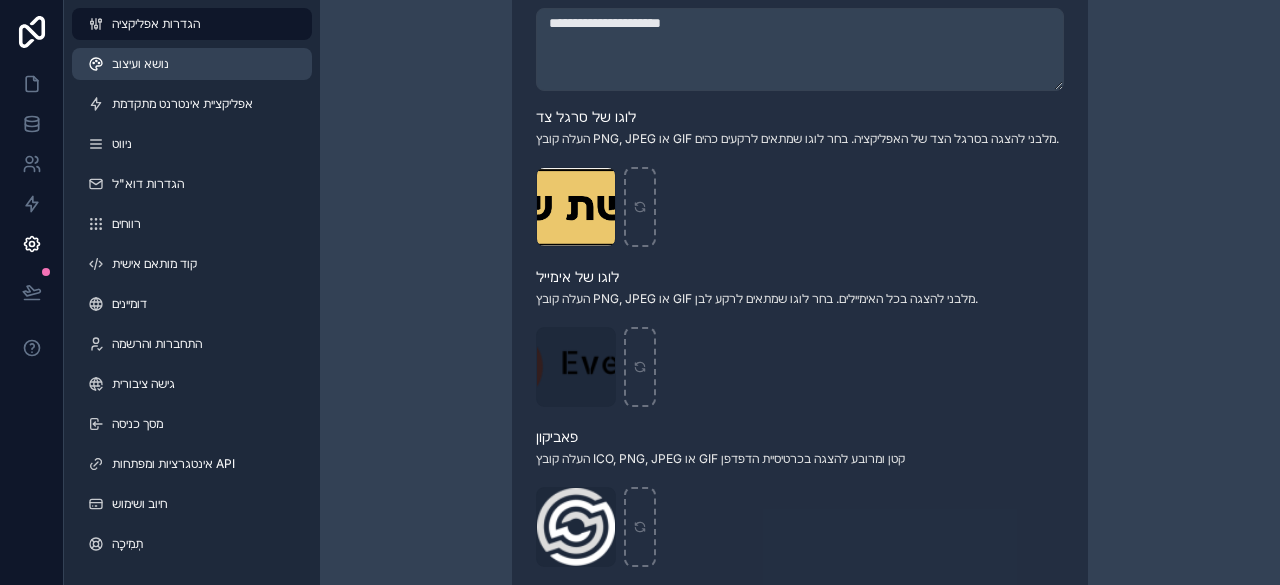 click on "נושא ועיצוב" at bounding box center (140, 64) 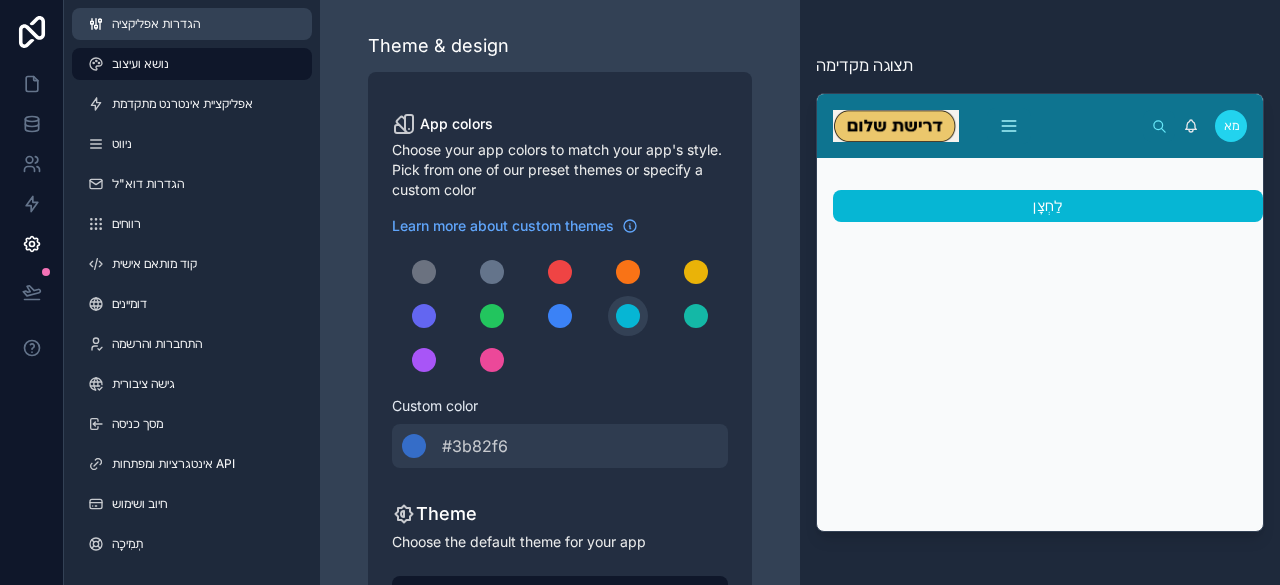click on "הגדרות אפליקציה" at bounding box center (156, 23) 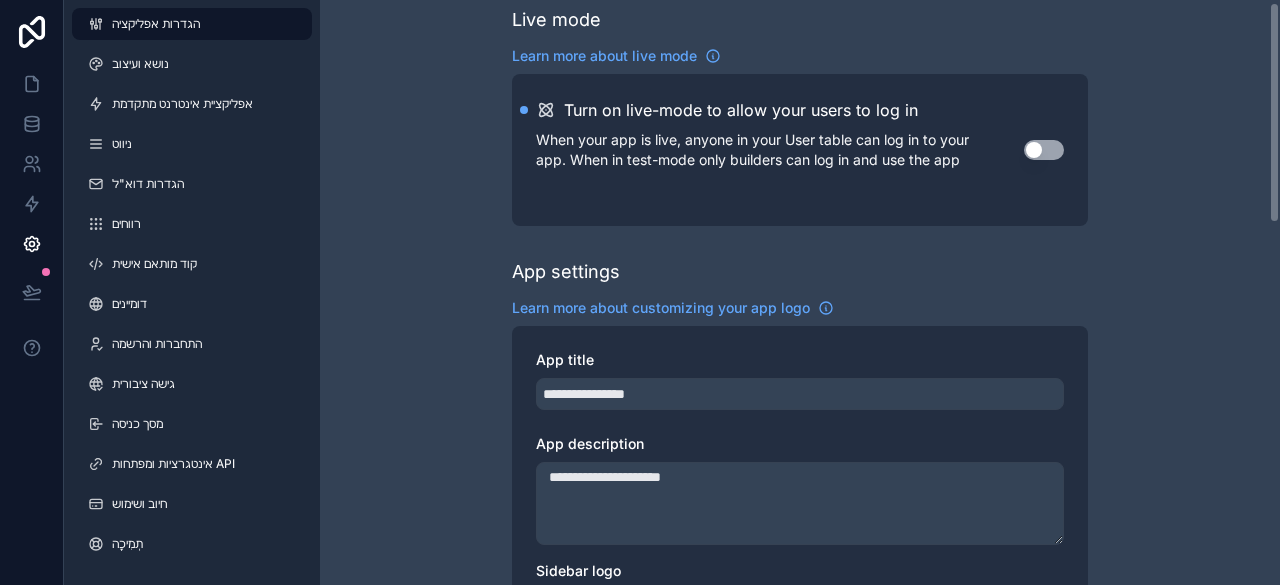 drag, startPoint x: 918, startPoint y: 351, endPoint x: 1028, endPoint y: 343, distance: 110.29053 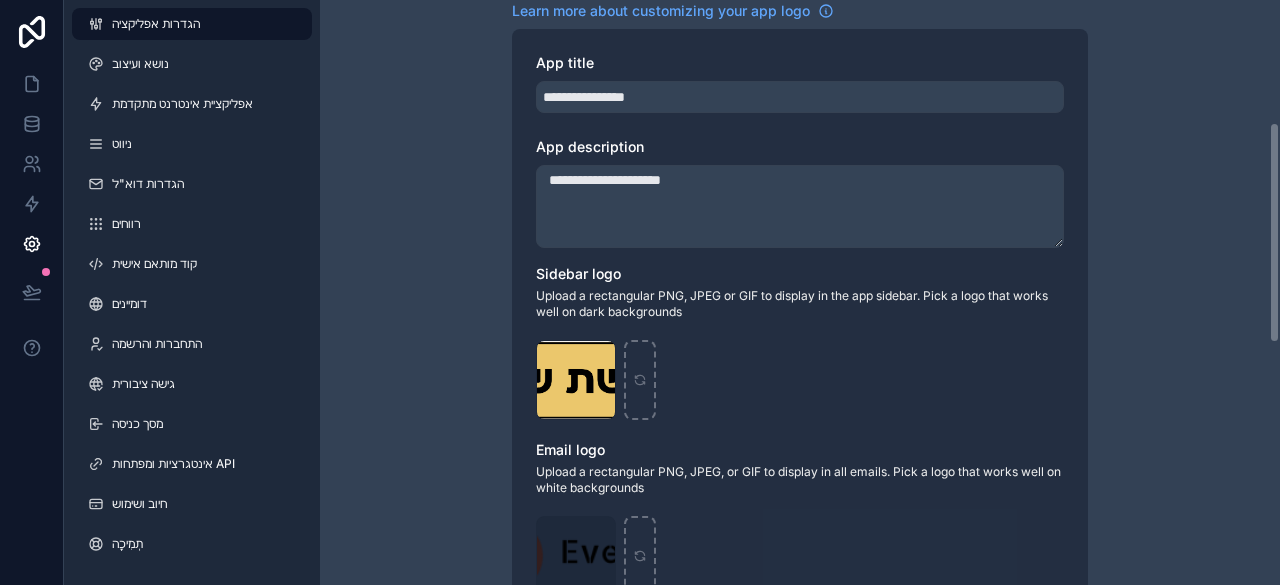 scroll, scrollTop: 526, scrollLeft: 0, axis: vertical 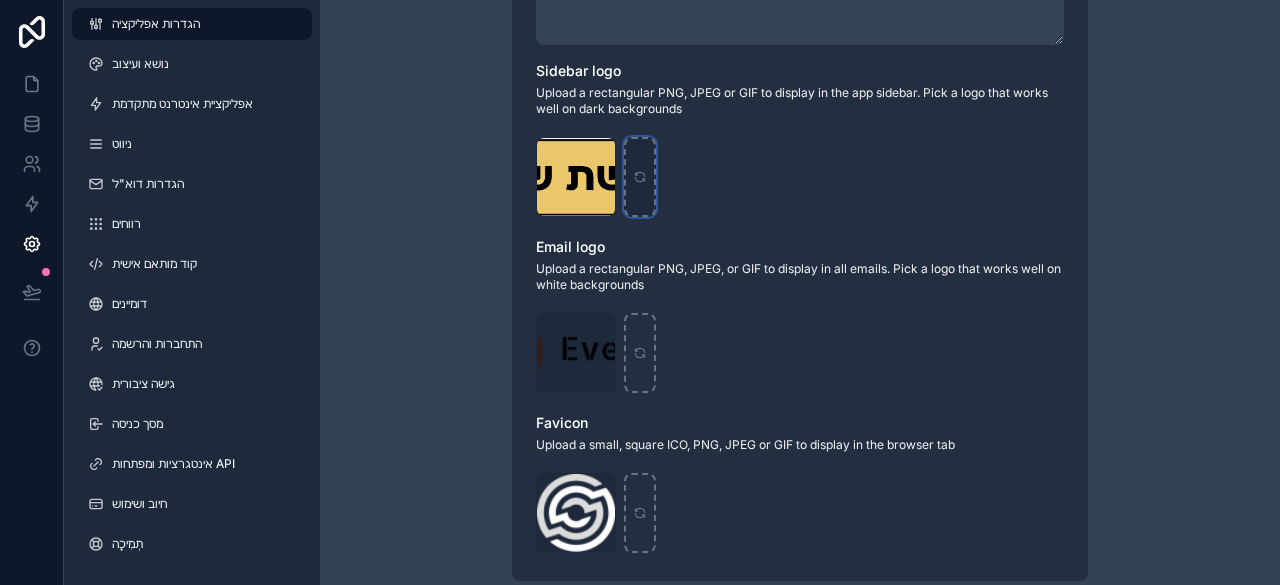 click at bounding box center [640, 177] 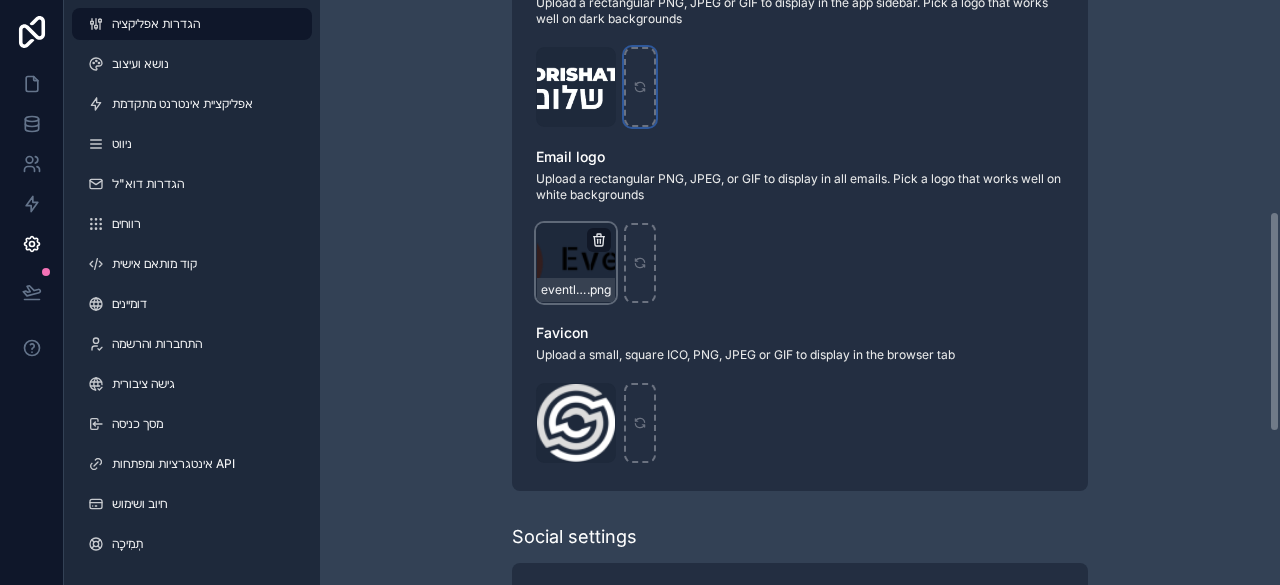 scroll, scrollTop: 526, scrollLeft: 0, axis: vertical 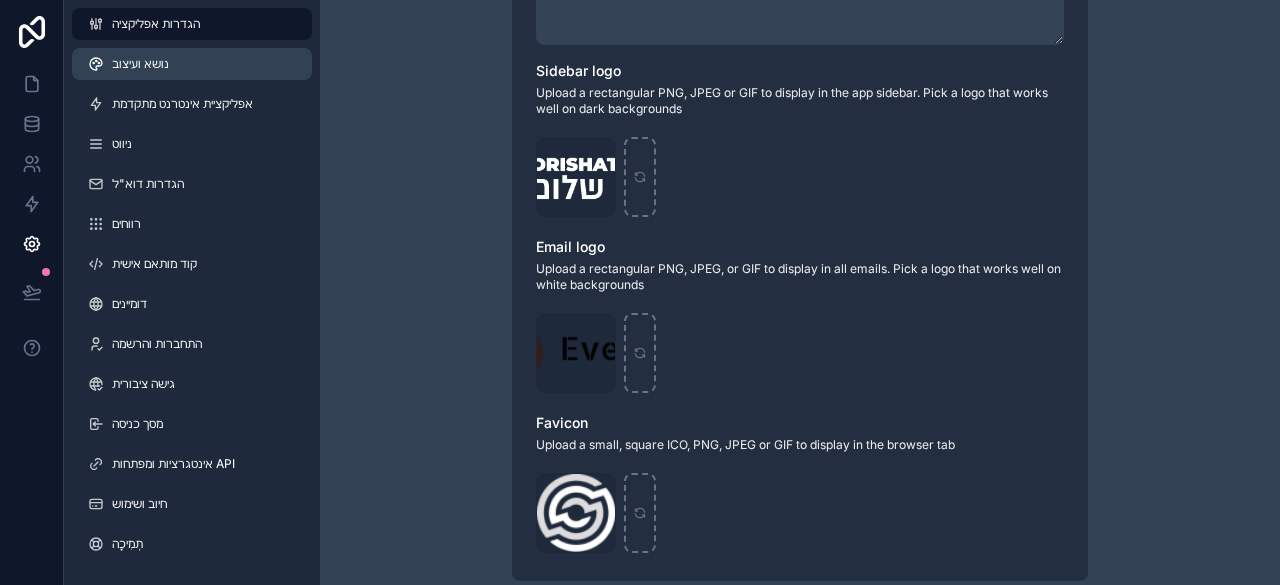 click on "נושא ועיצוב" at bounding box center [192, 64] 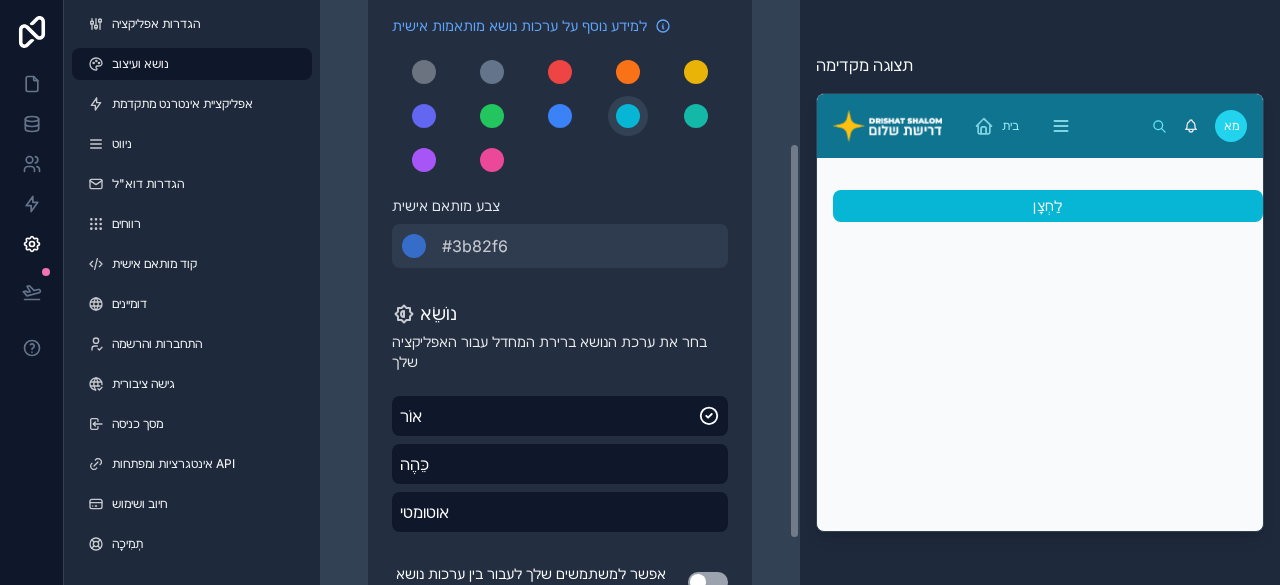 scroll, scrollTop: 278, scrollLeft: 0, axis: vertical 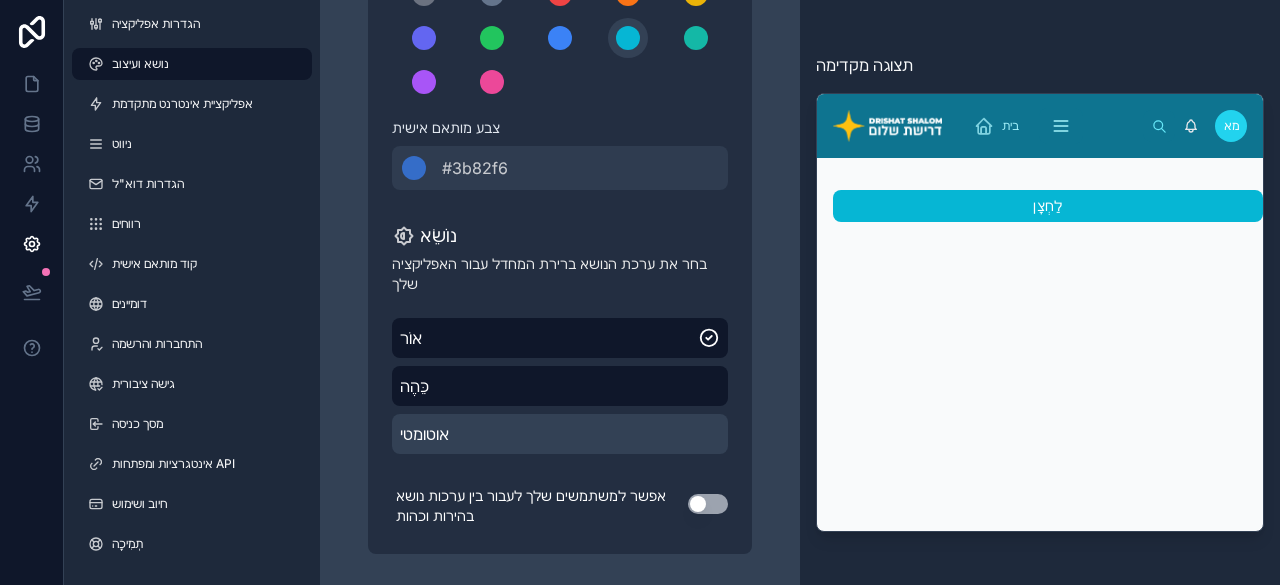 click on "אוטומטי" at bounding box center [560, 434] 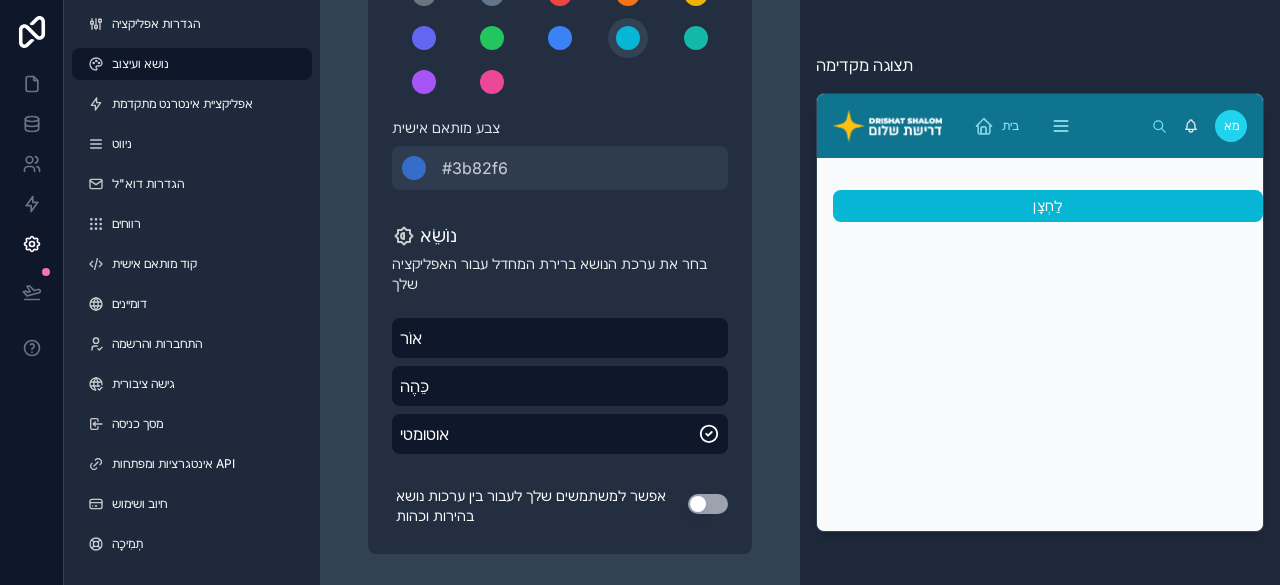 click on "השתמש בהגדרה" at bounding box center [708, 504] 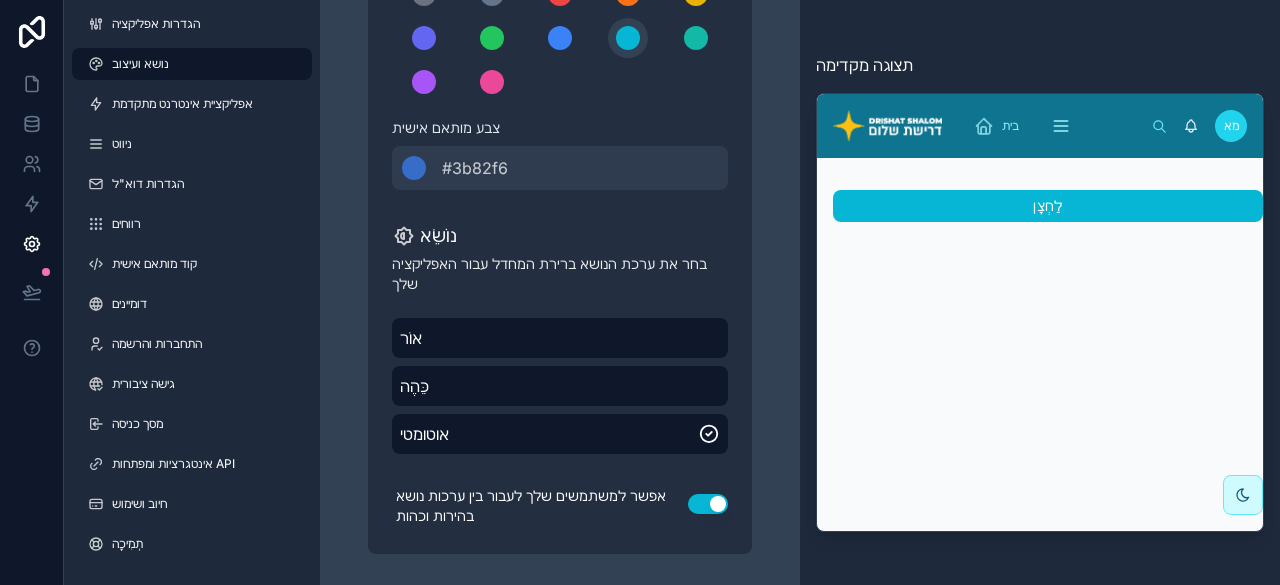 click on "השתמש בהגדרה" at bounding box center (708, 504) 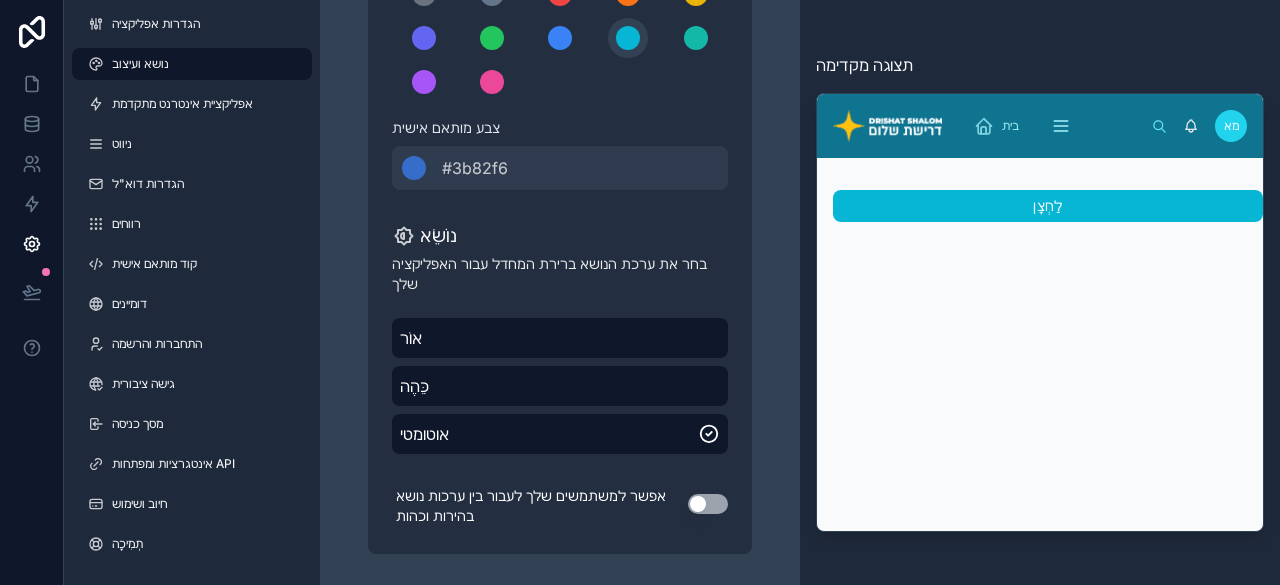 click on "השתמש בהגדרה" at bounding box center [708, 504] 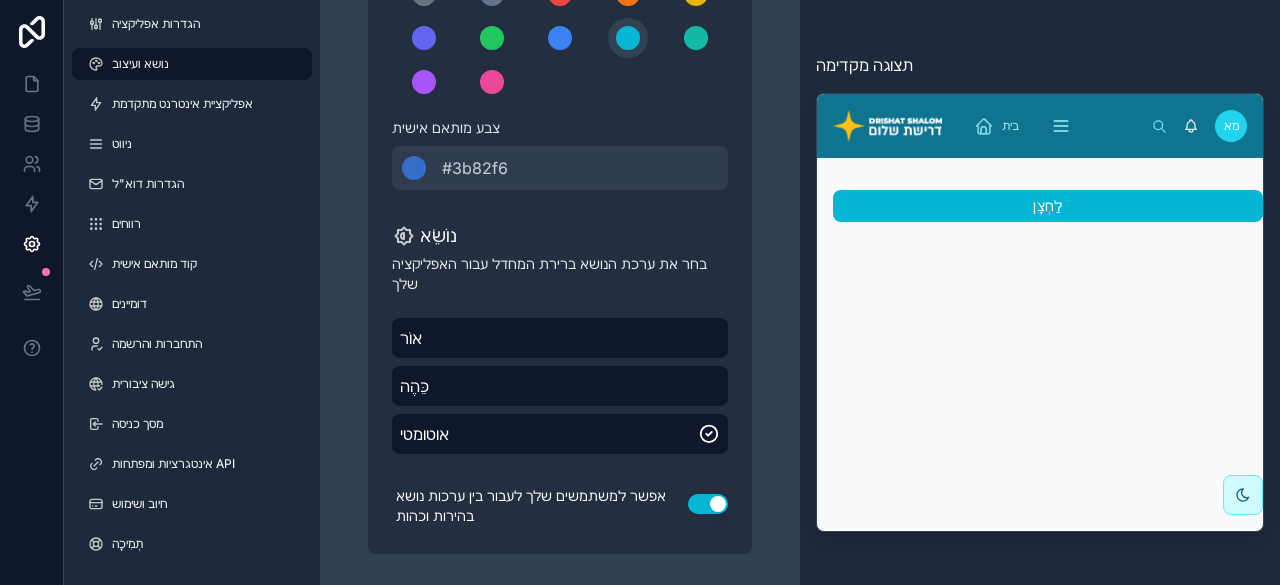 click on "השתמש בהגדרה" at bounding box center [708, 504] 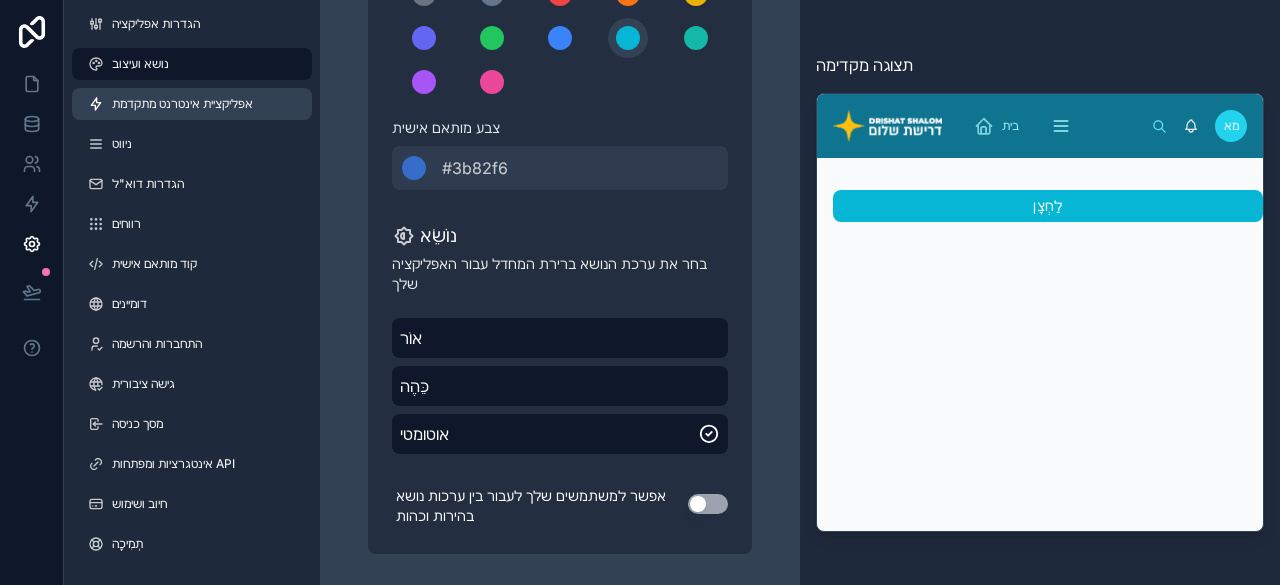 click on "אפליקציית אינטרנט מתקדמת" at bounding box center (182, 104) 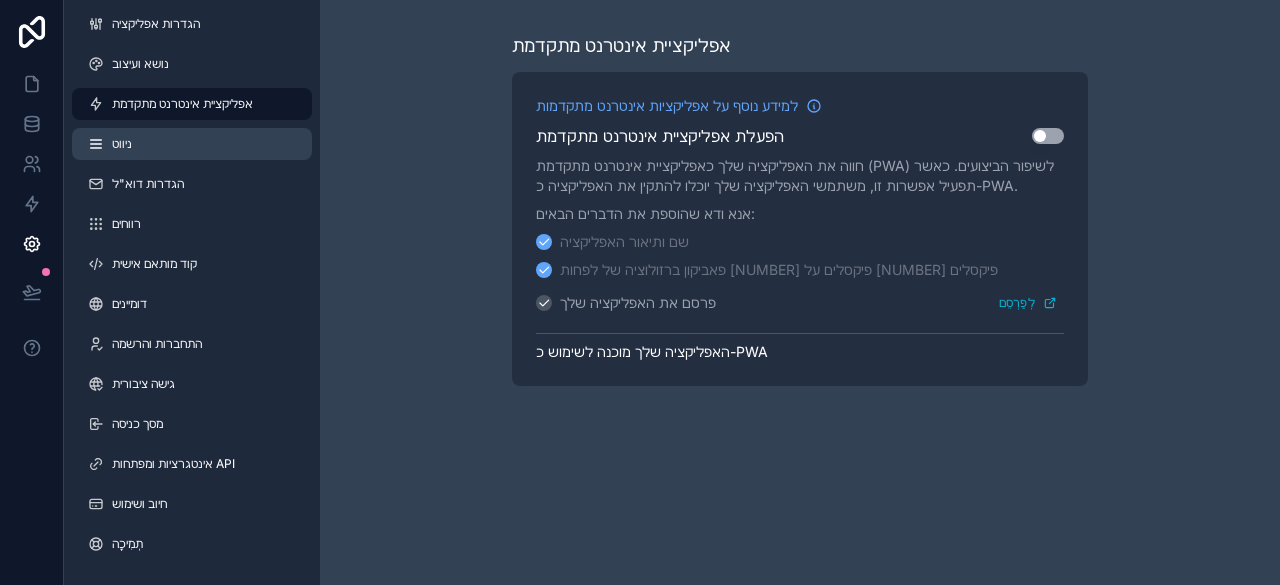 click on "ניווט" at bounding box center (192, 144) 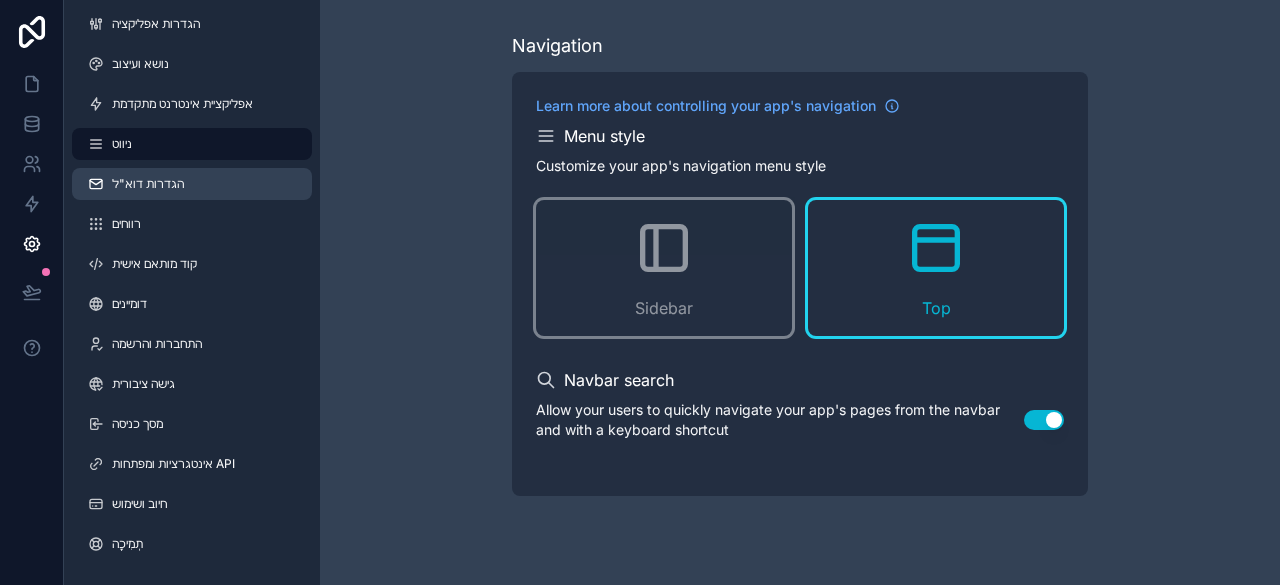click on "הגדרות דוא"ל" at bounding box center [192, 184] 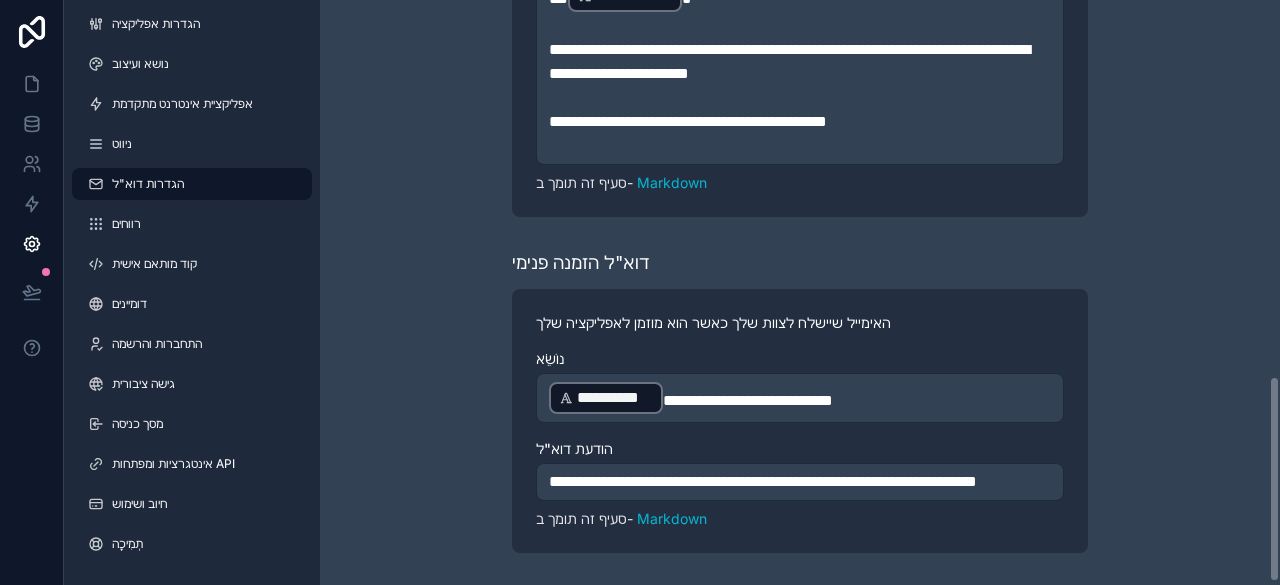 scroll, scrollTop: 1070, scrollLeft: 0, axis: vertical 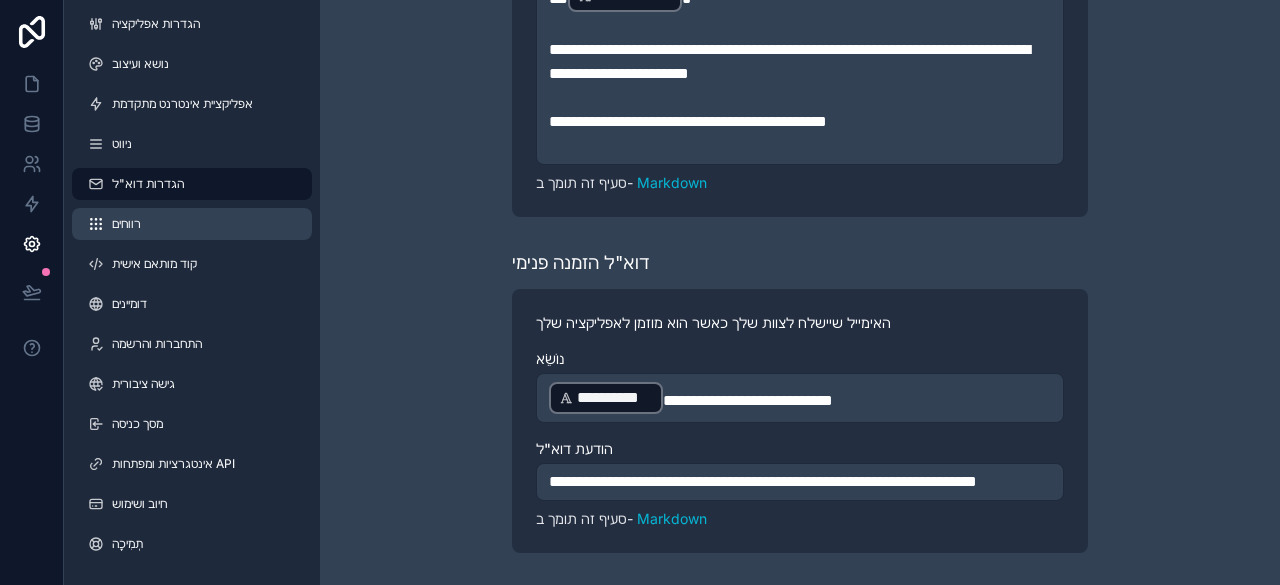 click on "רווחים" at bounding box center (192, 224) 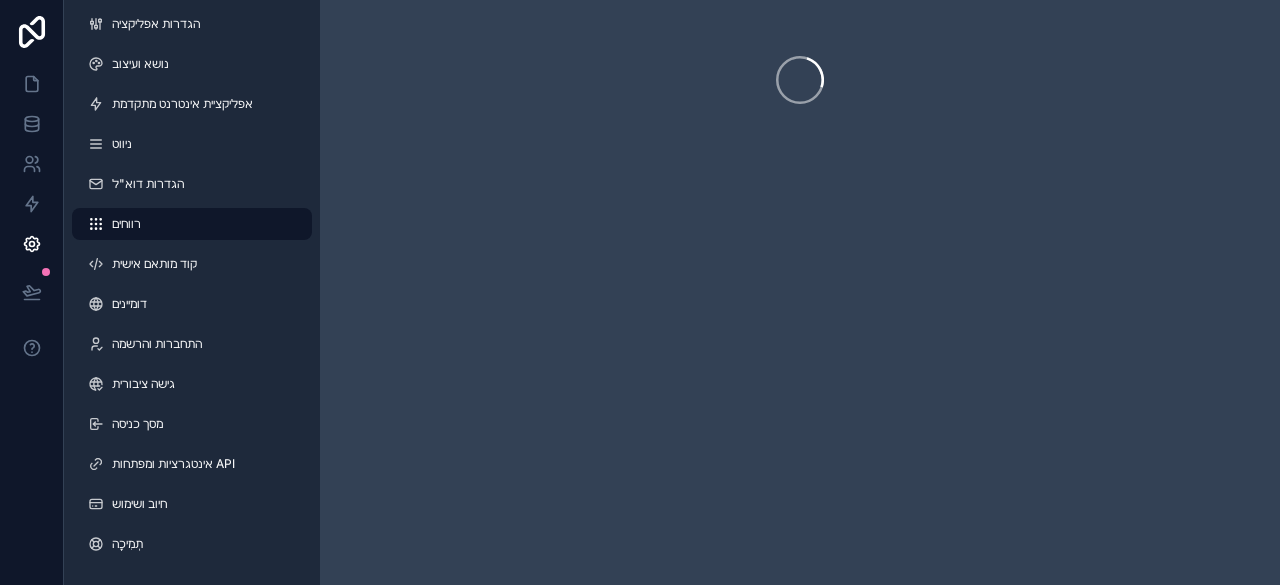 scroll, scrollTop: 0, scrollLeft: 0, axis: both 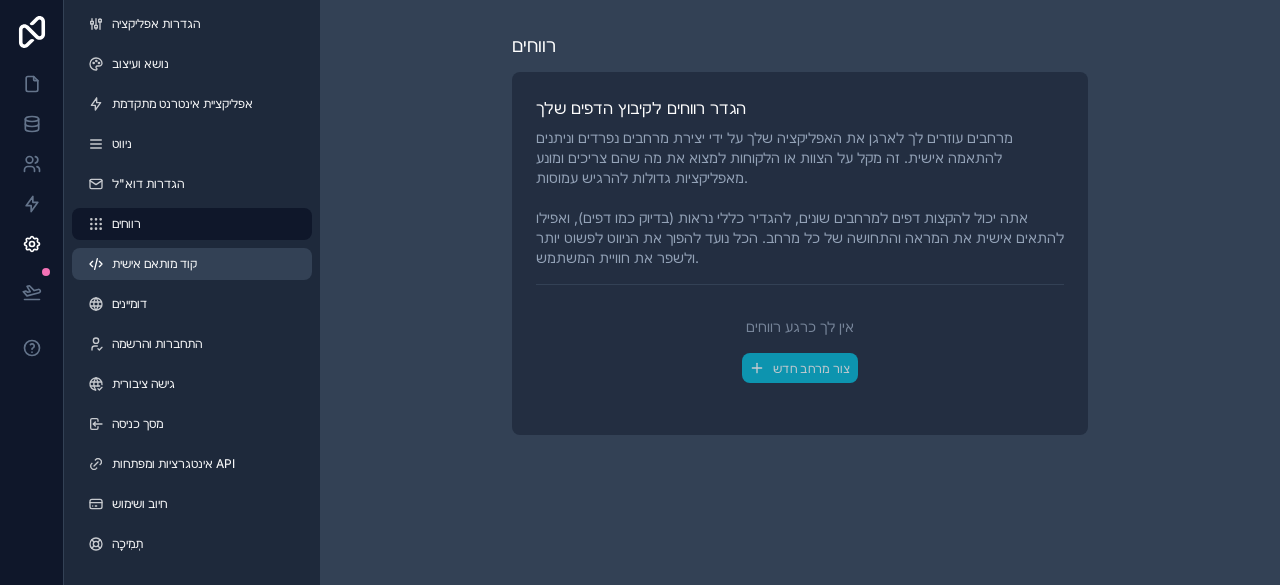 click on "קוד מותאם אישית" at bounding box center [192, 264] 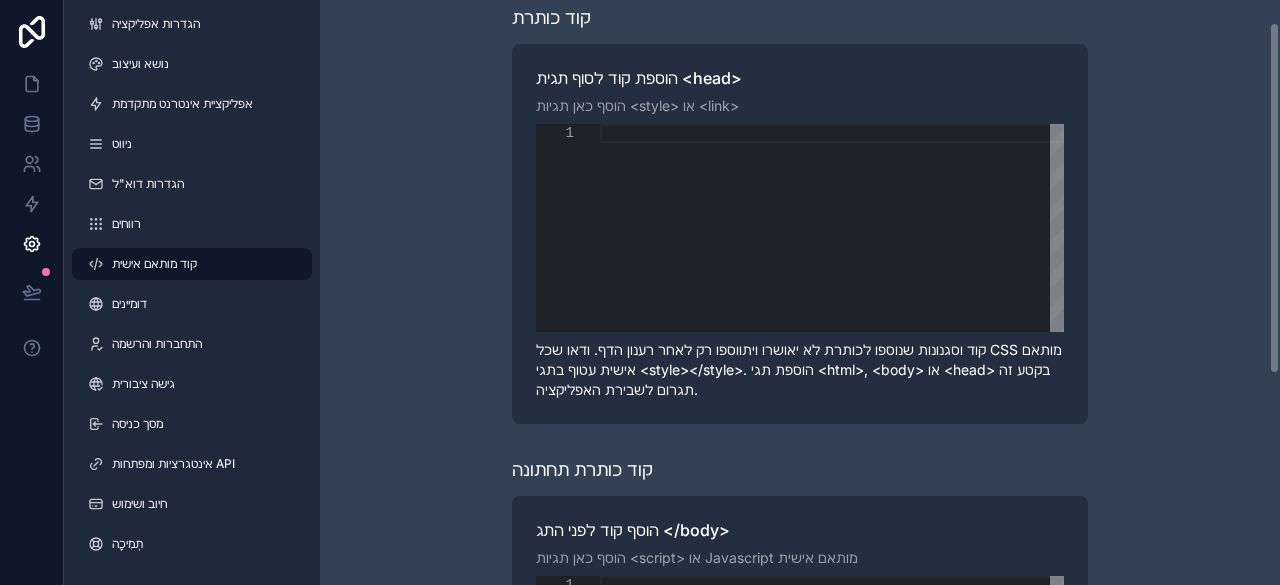 drag, startPoint x: 455, startPoint y: 291, endPoint x: 324, endPoint y: 335, distance: 138.1919 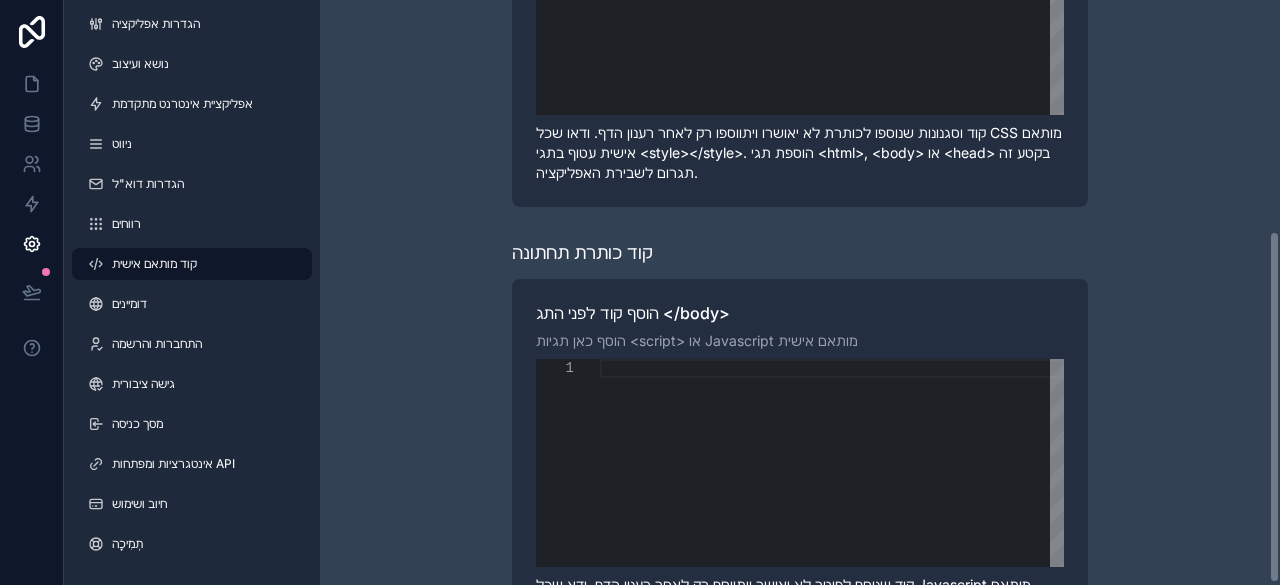 scroll, scrollTop: 386, scrollLeft: 0, axis: vertical 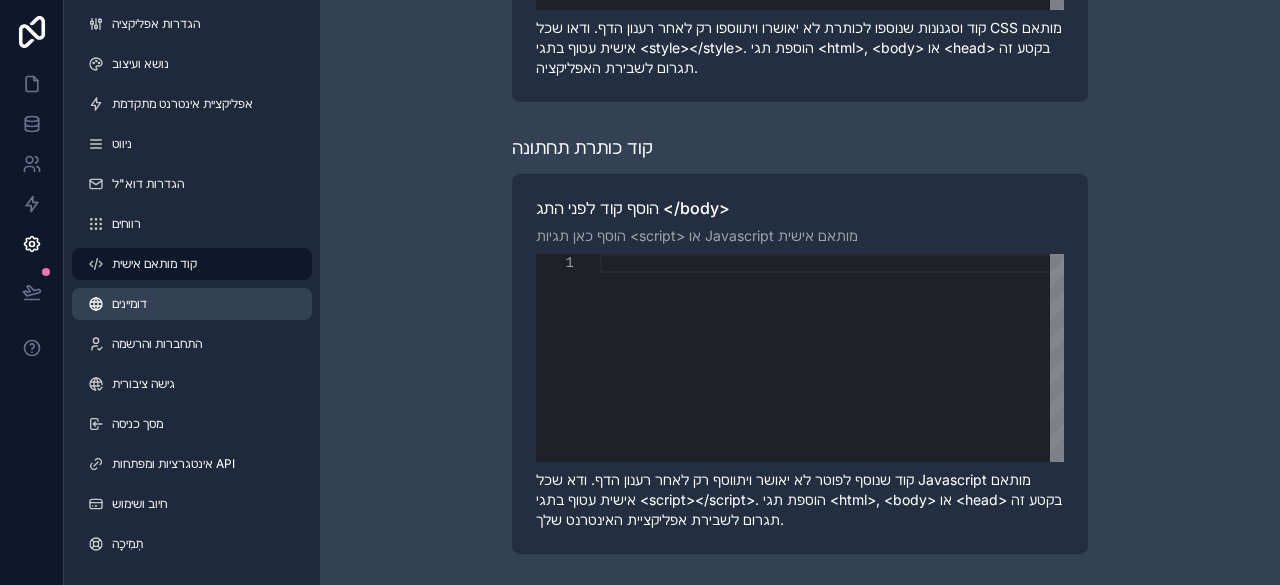 click on "דומיינים" at bounding box center (192, 304) 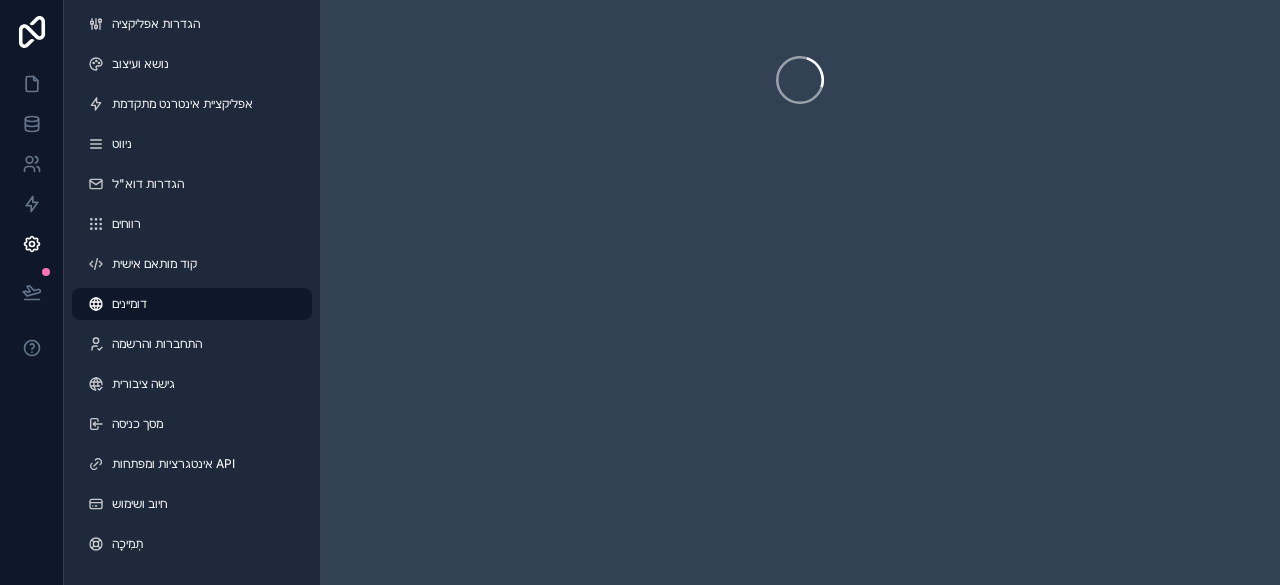 scroll, scrollTop: 0, scrollLeft: 0, axis: both 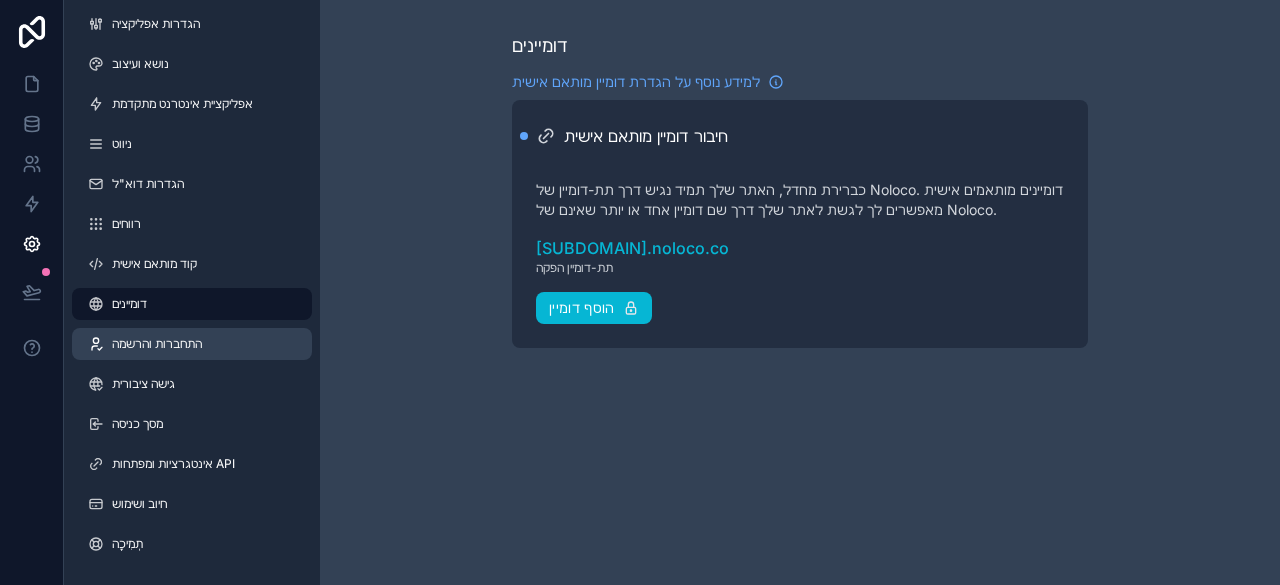 click on "התחברות והרשמה" at bounding box center (157, 343) 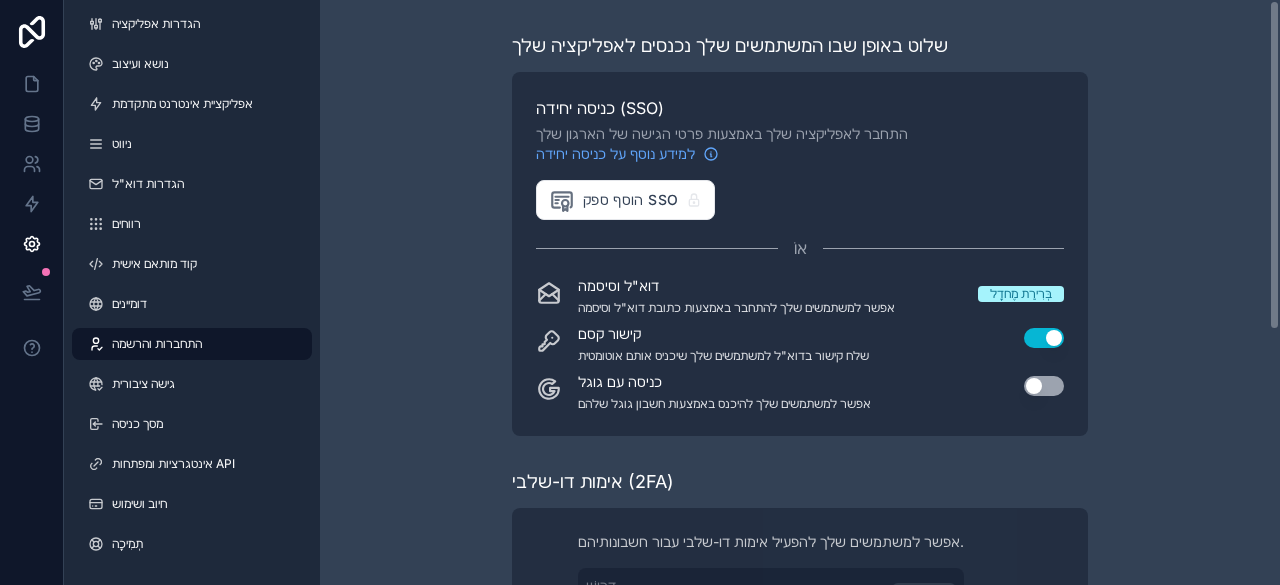 click on "הוסף ספק SSO" at bounding box center [800, 200] 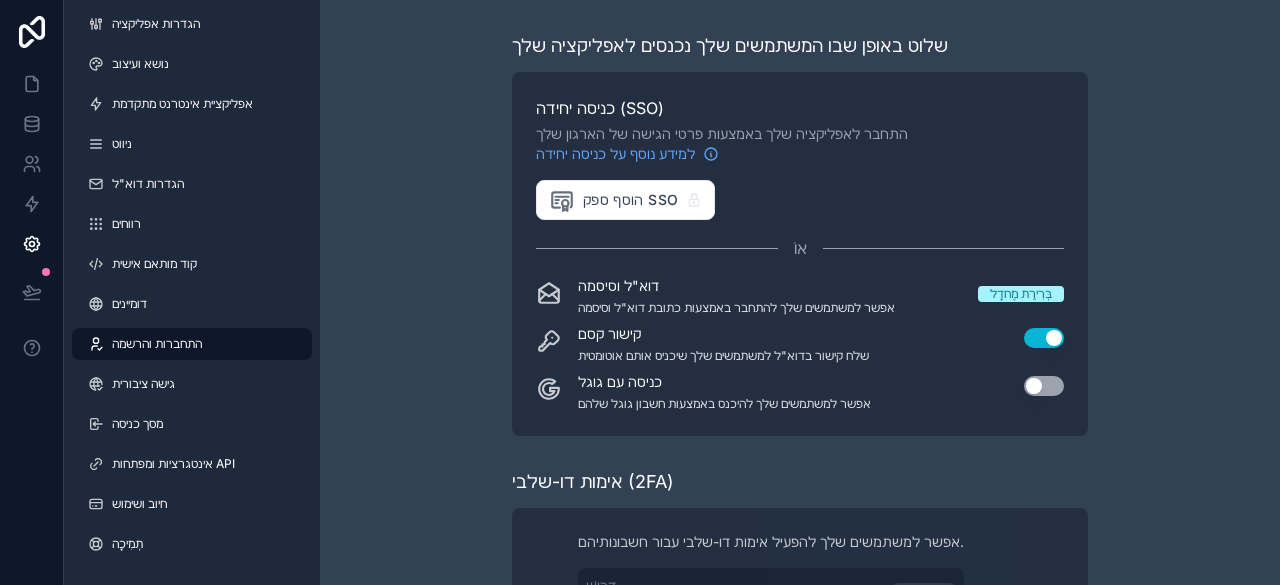 click on "השתמש בהגדרה" at bounding box center (1044, 386) 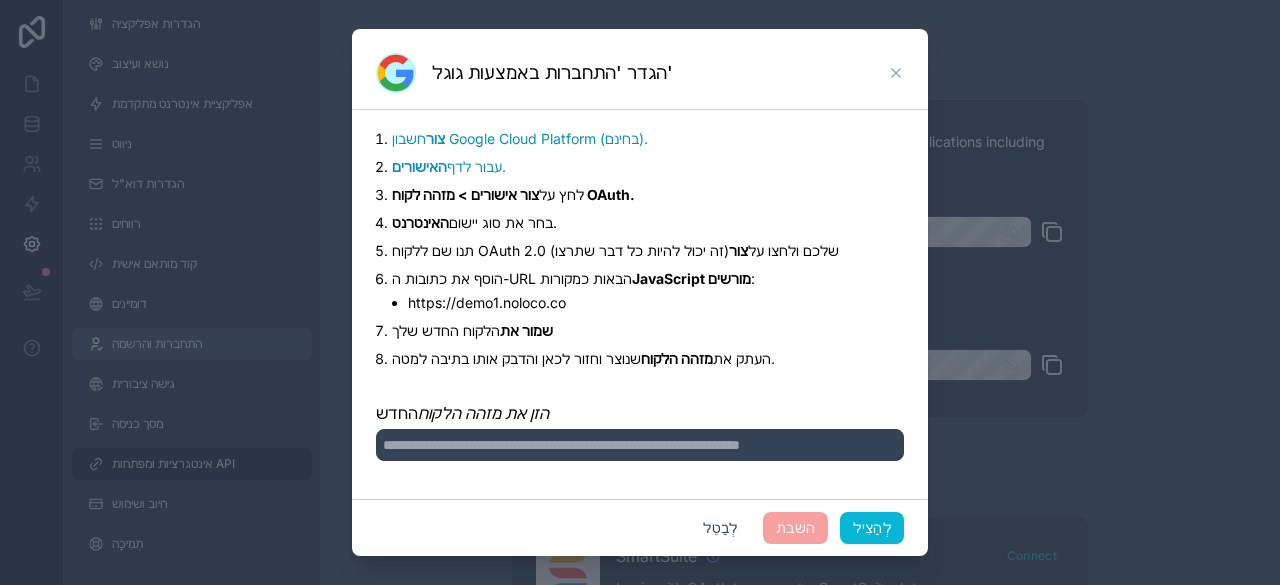 scroll, scrollTop: 0, scrollLeft: 0, axis: both 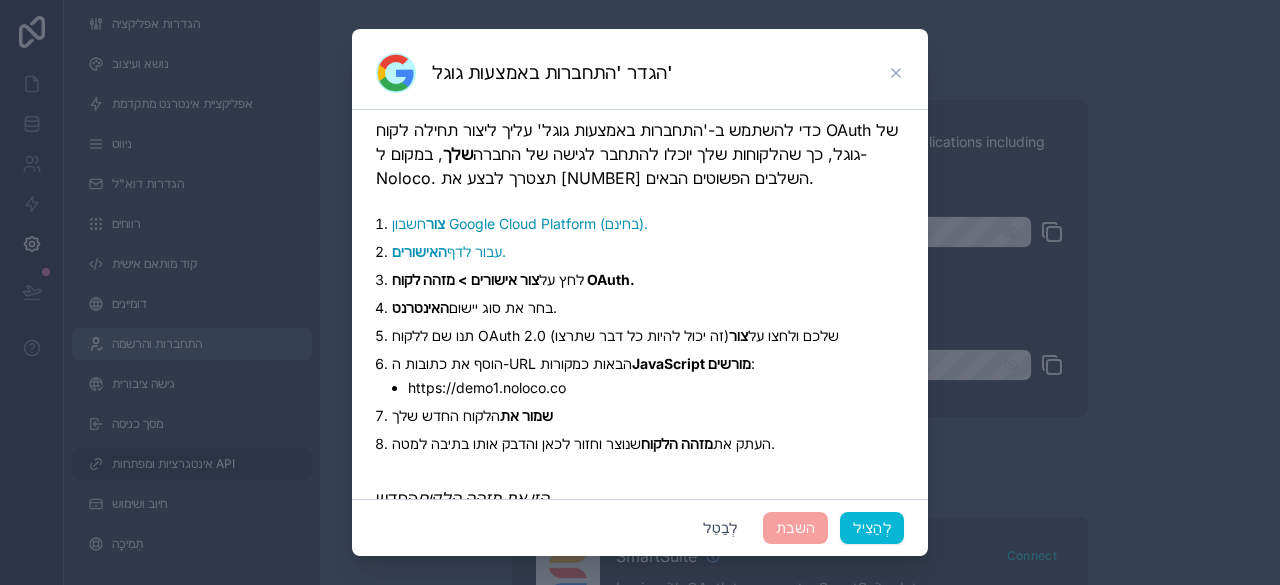 click 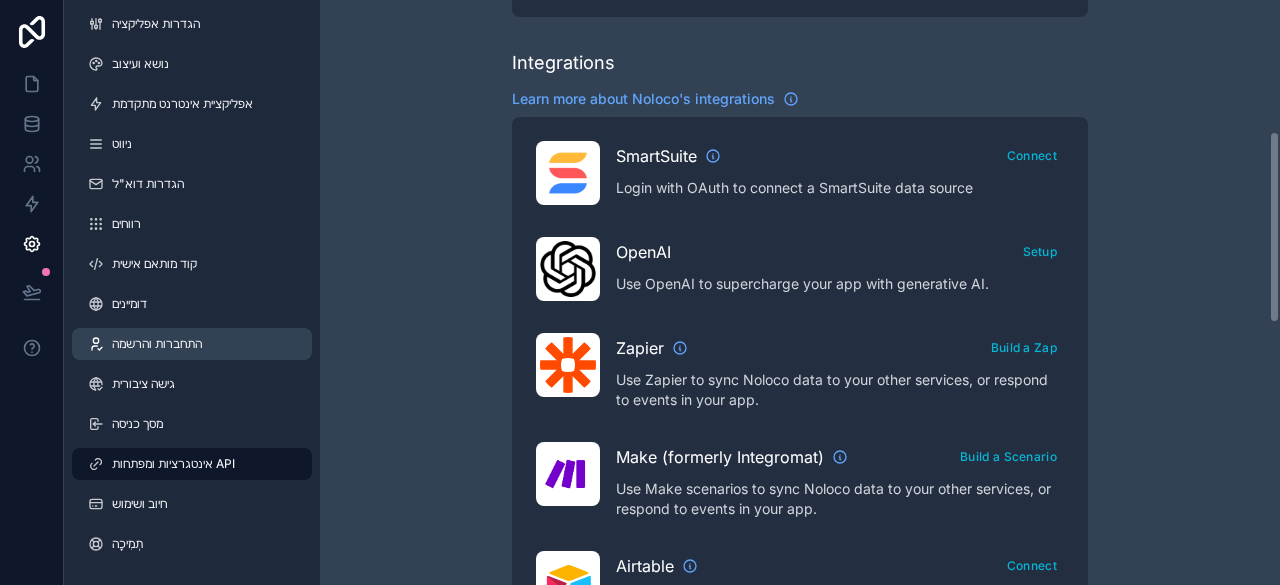 scroll, scrollTop: 0, scrollLeft: 0, axis: both 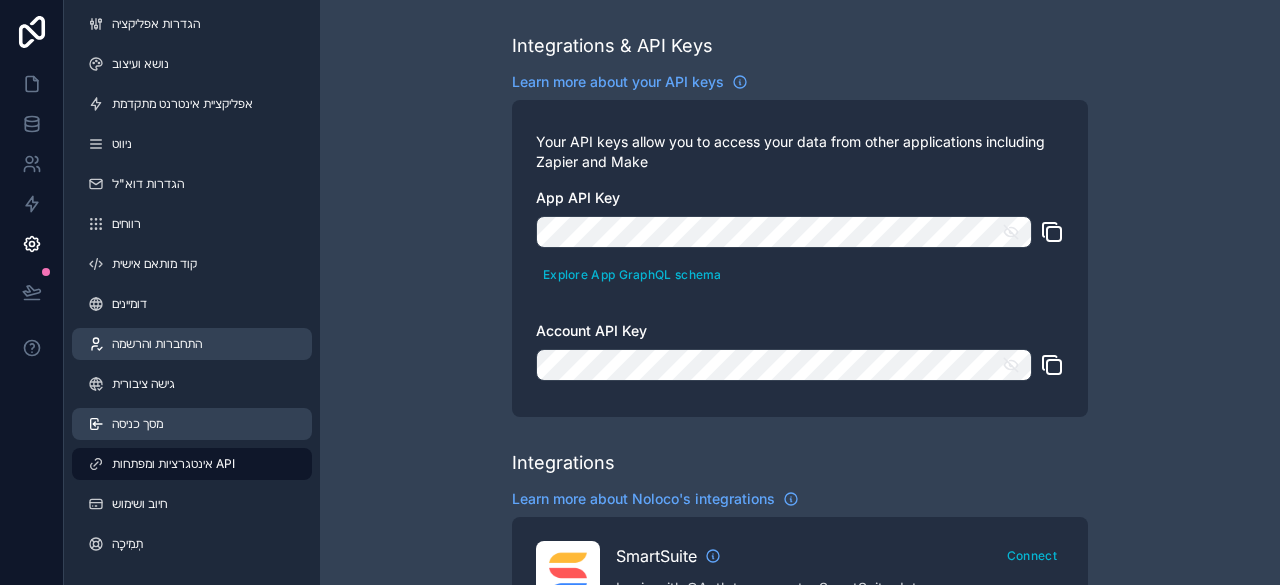 click on "מסך כניסה" at bounding box center [192, 424] 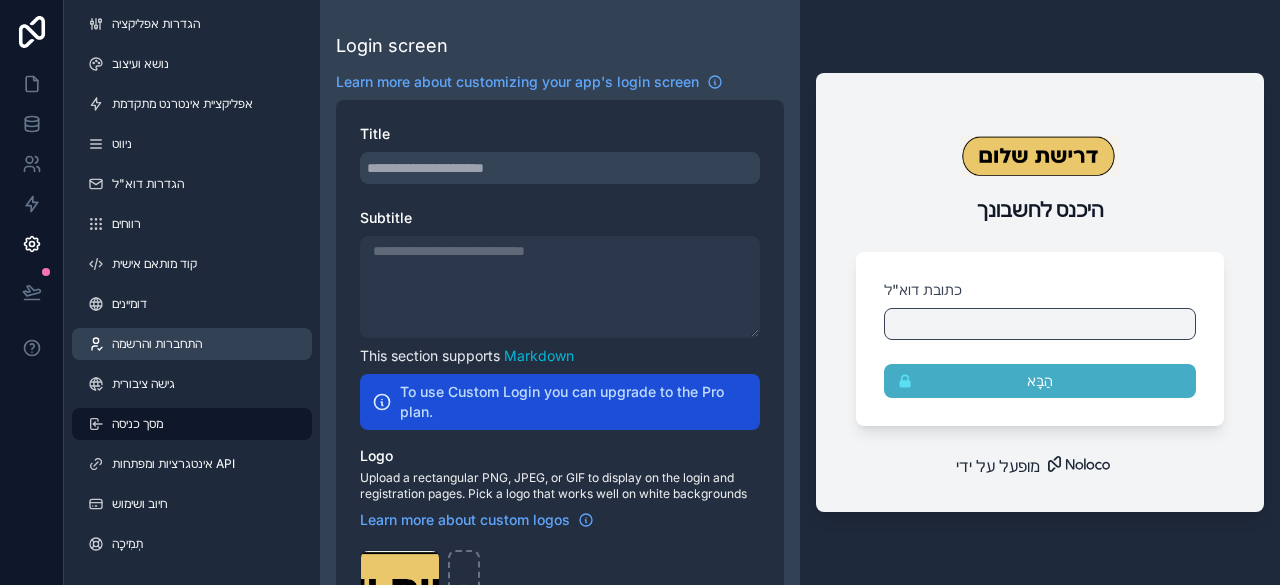 click on "התחברות והרשמה" at bounding box center [157, 344] 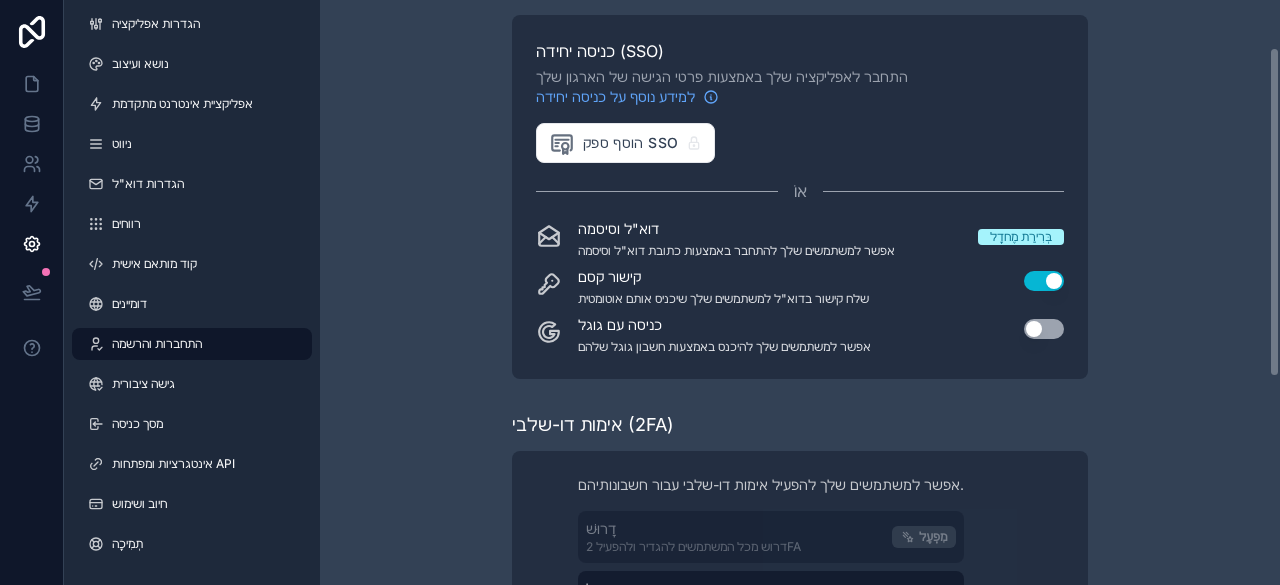 scroll, scrollTop: 100, scrollLeft: 0, axis: vertical 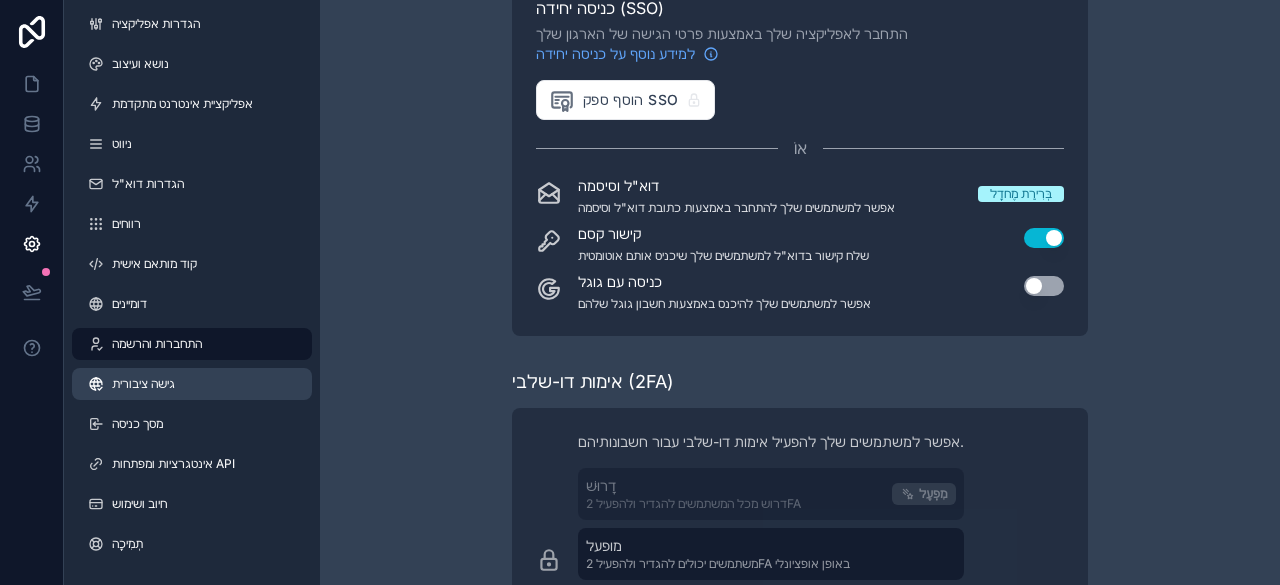 click on "גישה ציבורית" at bounding box center (192, 384) 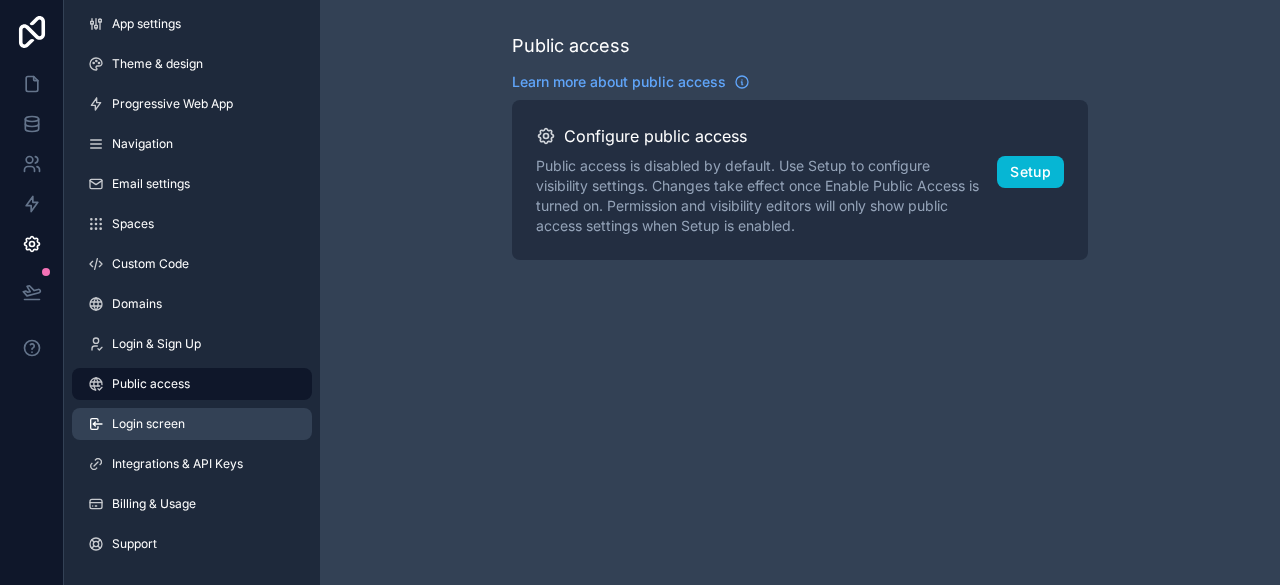 click on "Login screen" at bounding box center (148, 424) 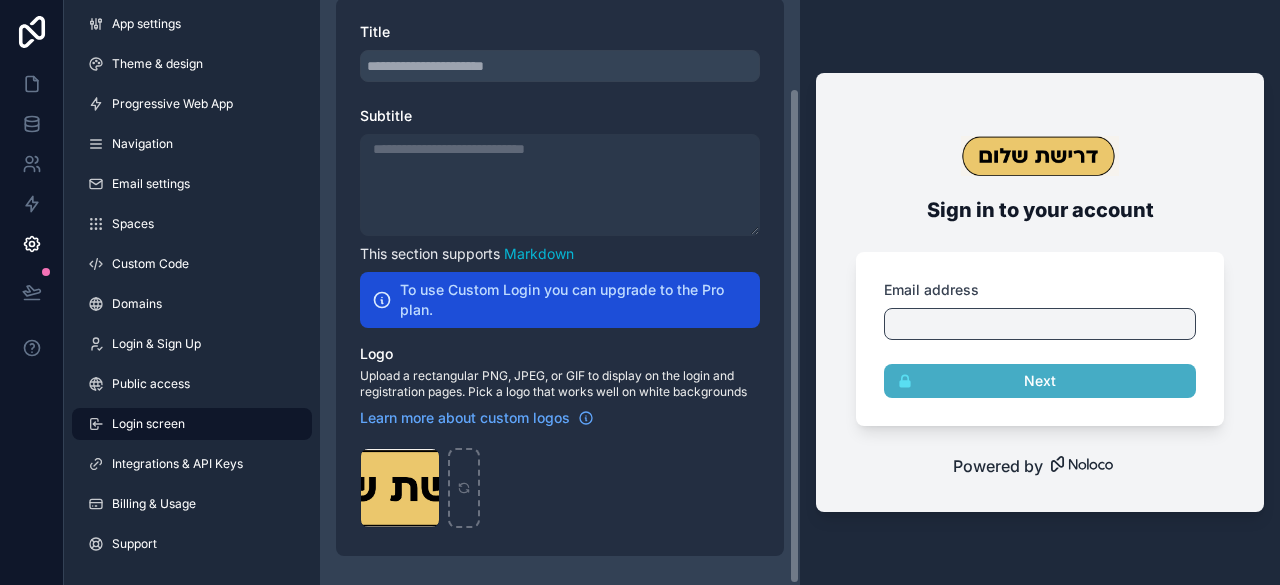 scroll, scrollTop: 103, scrollLeft: 0, axis: vertical 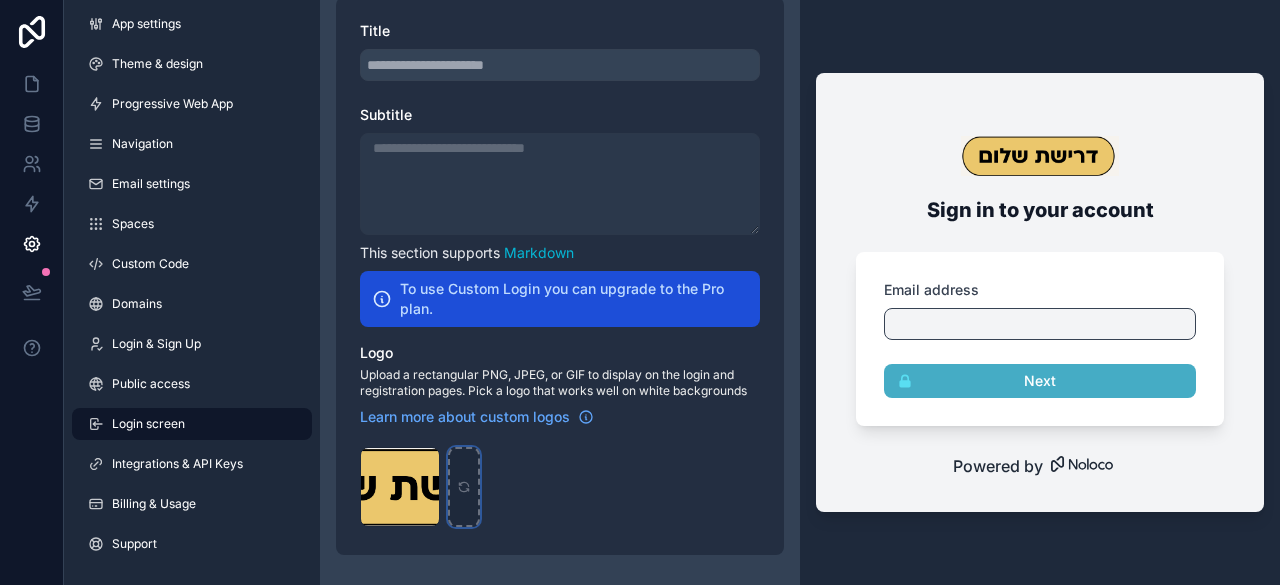 click at bounding box center [464, 487] 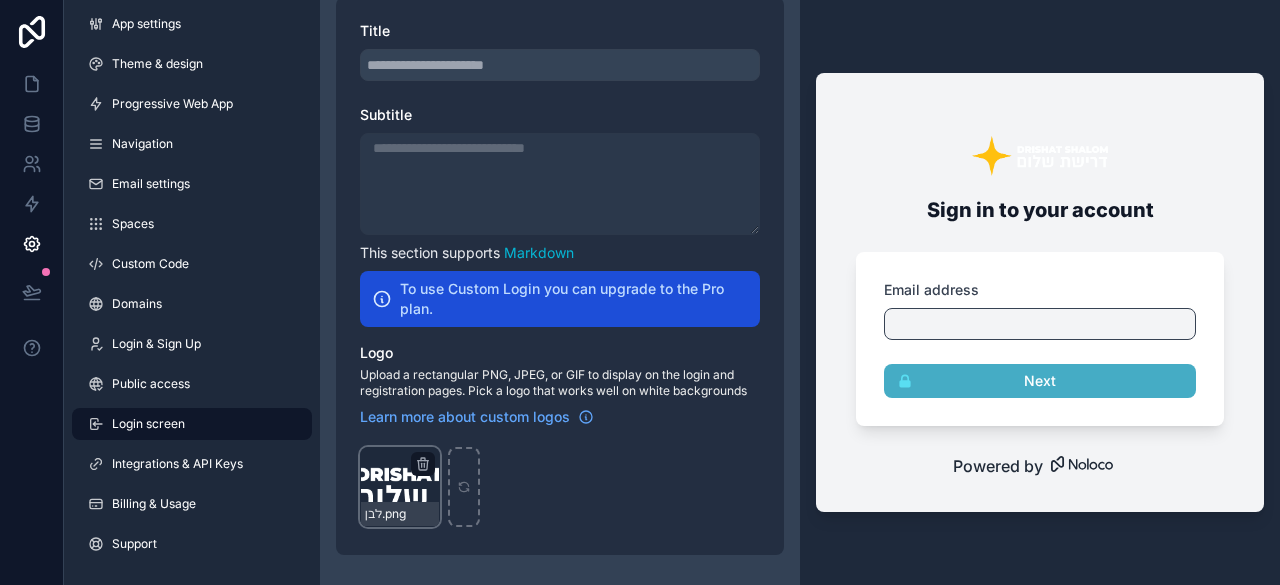 click on "לבן .png" at bounding box center [400, 487] 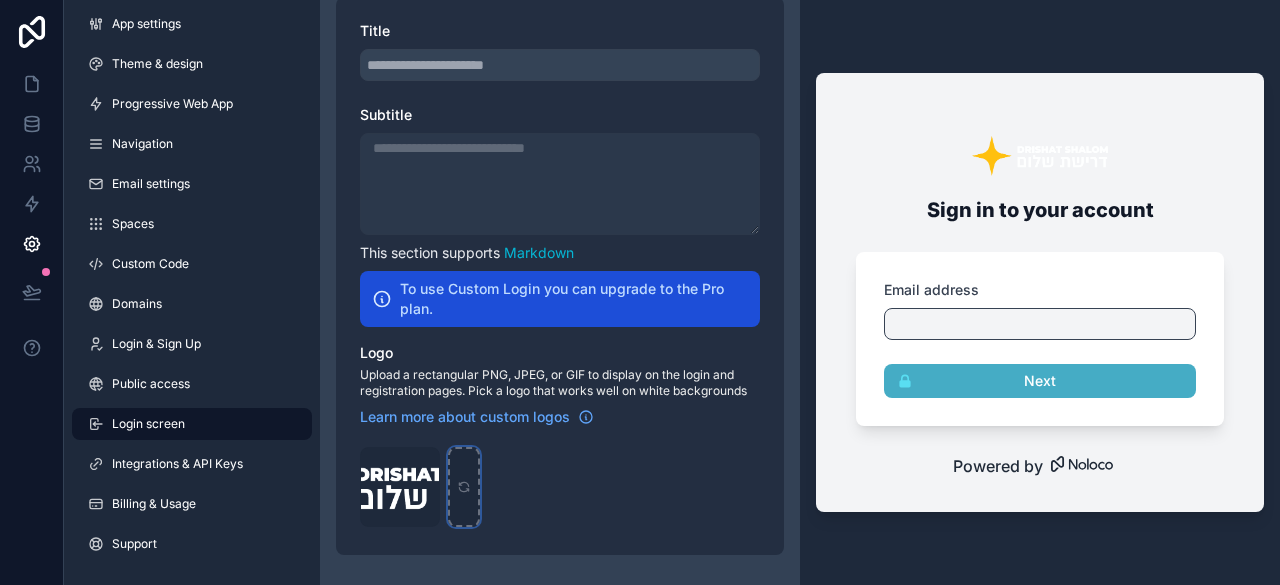 click at bounding box center [464, 487] 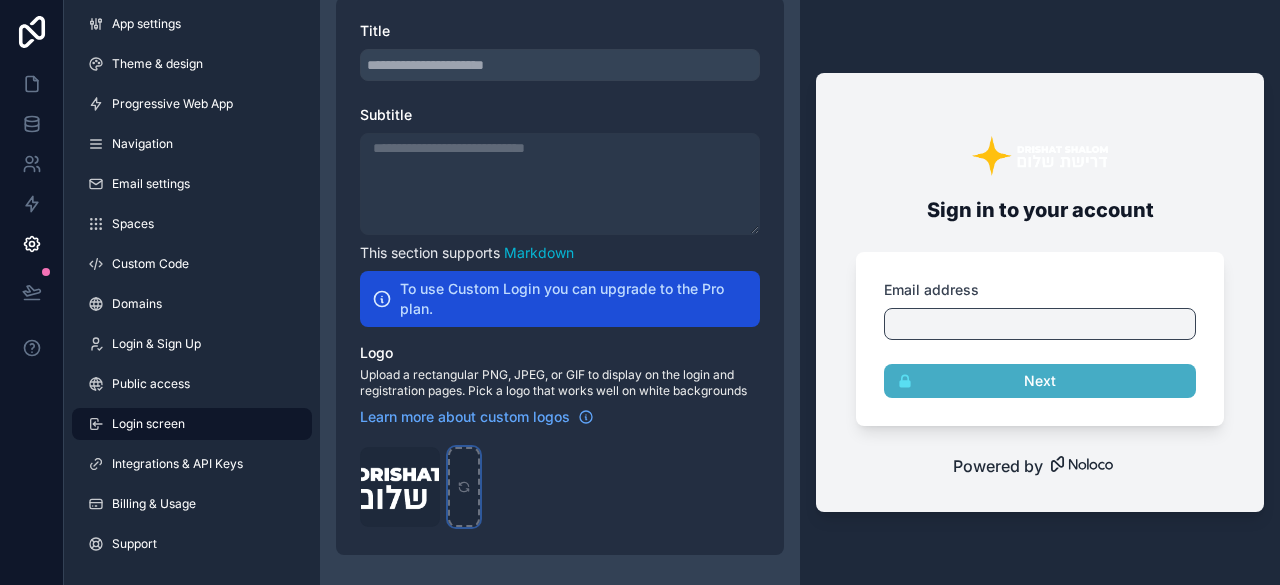type on "**********" 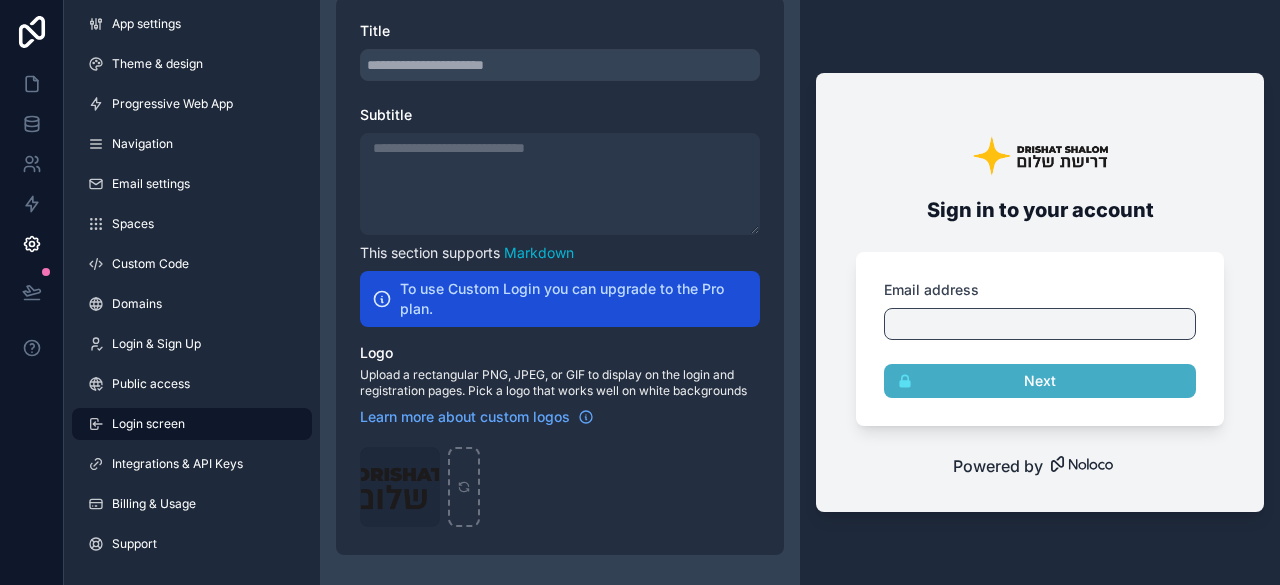 click at bounding box center [560, 65] 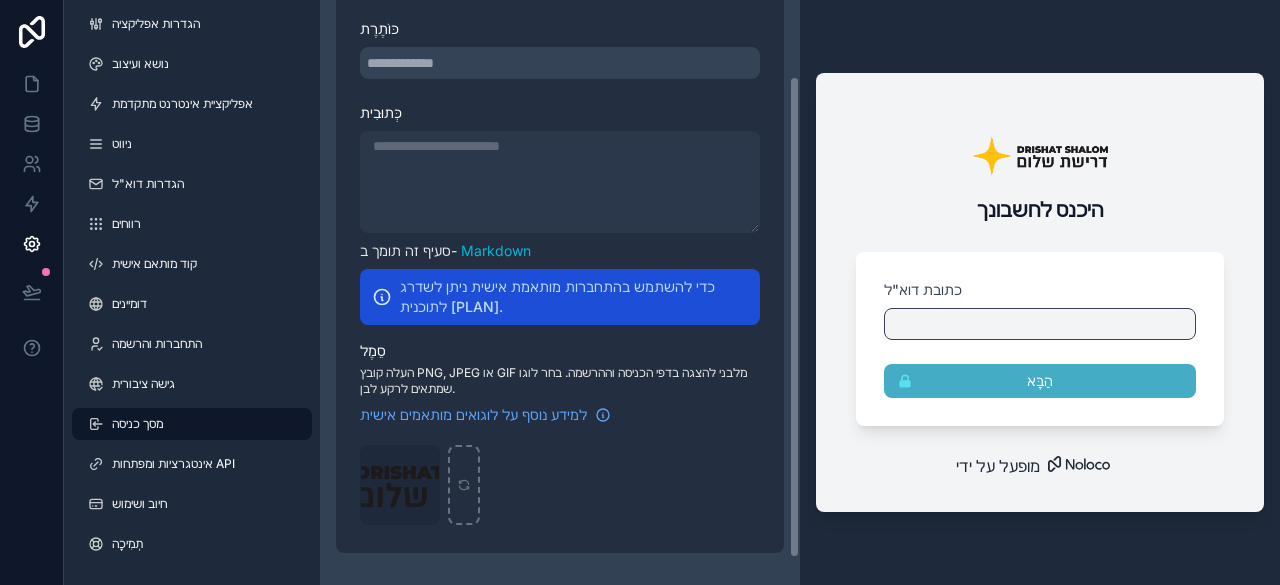 scroll, scrollTop: 123, scrollLeft: 0, axis: vertical 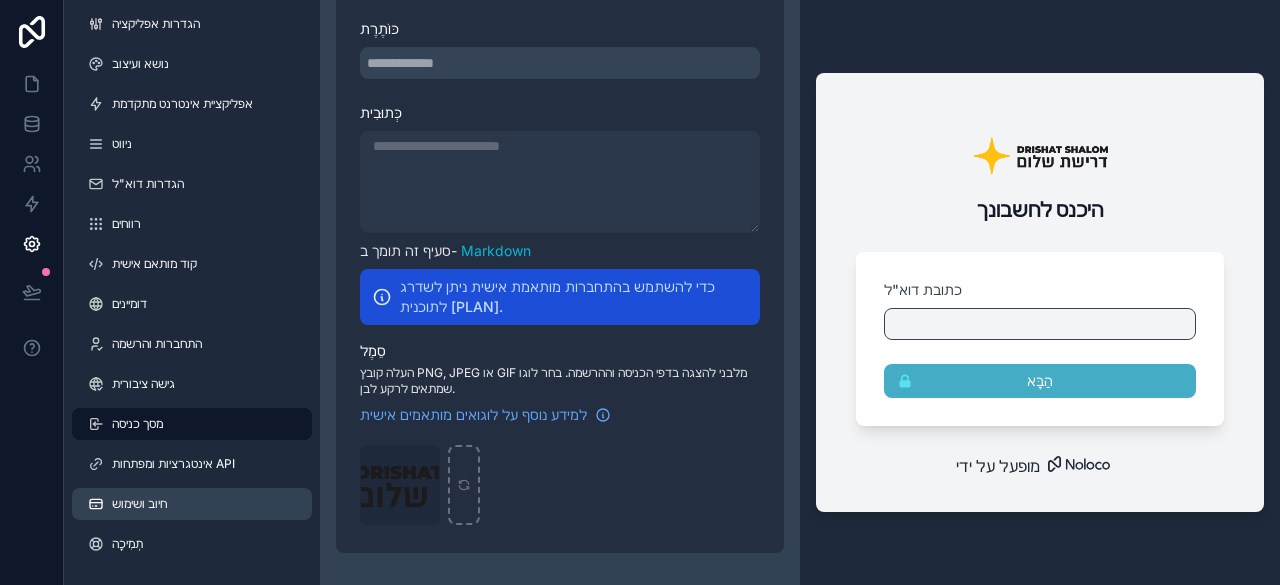 click on "חיוב ושימוש" at bounding box center [192, 504] 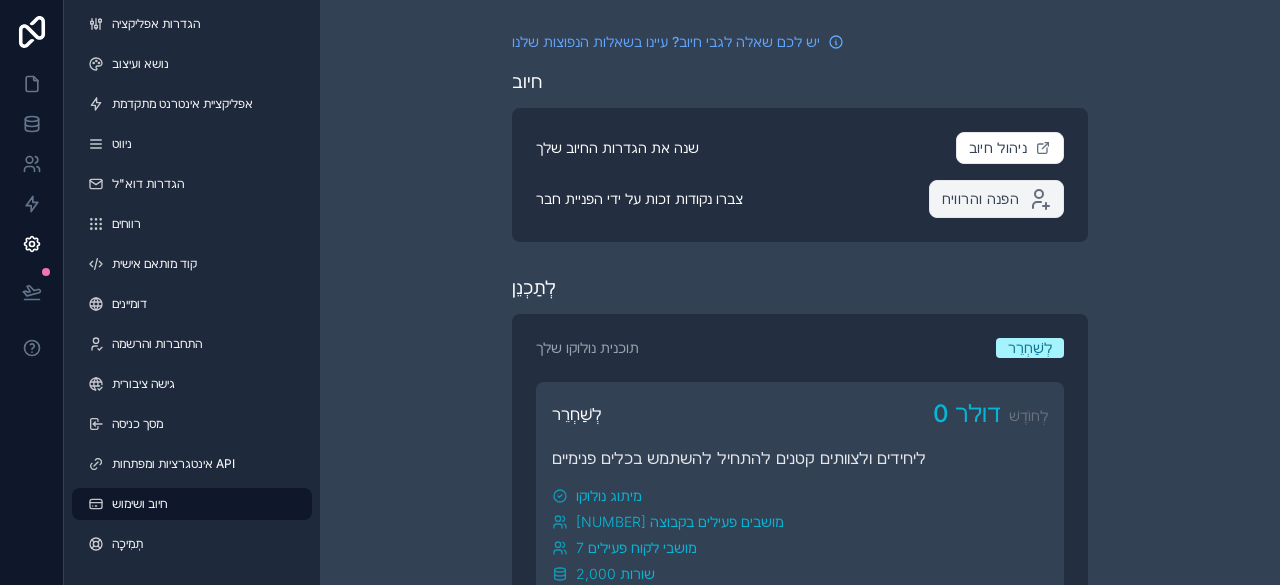 click on "הפנה והרוויח" at bounding box center (980, 198) 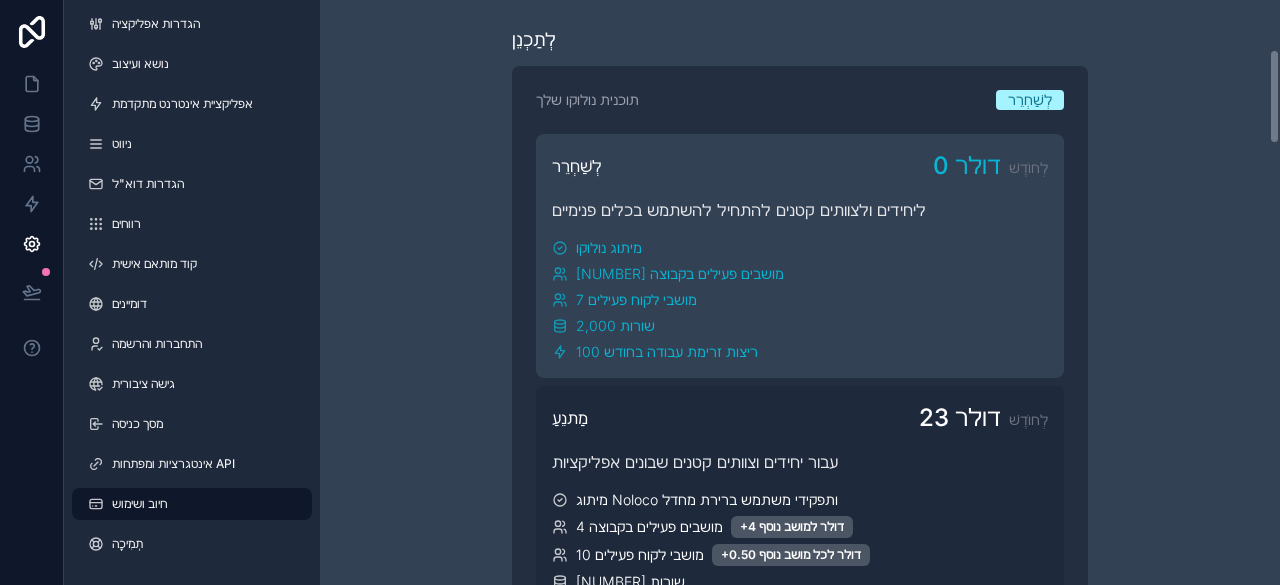 scroll, scrollTop: 300, scrollLeft: 0, axis: vertical 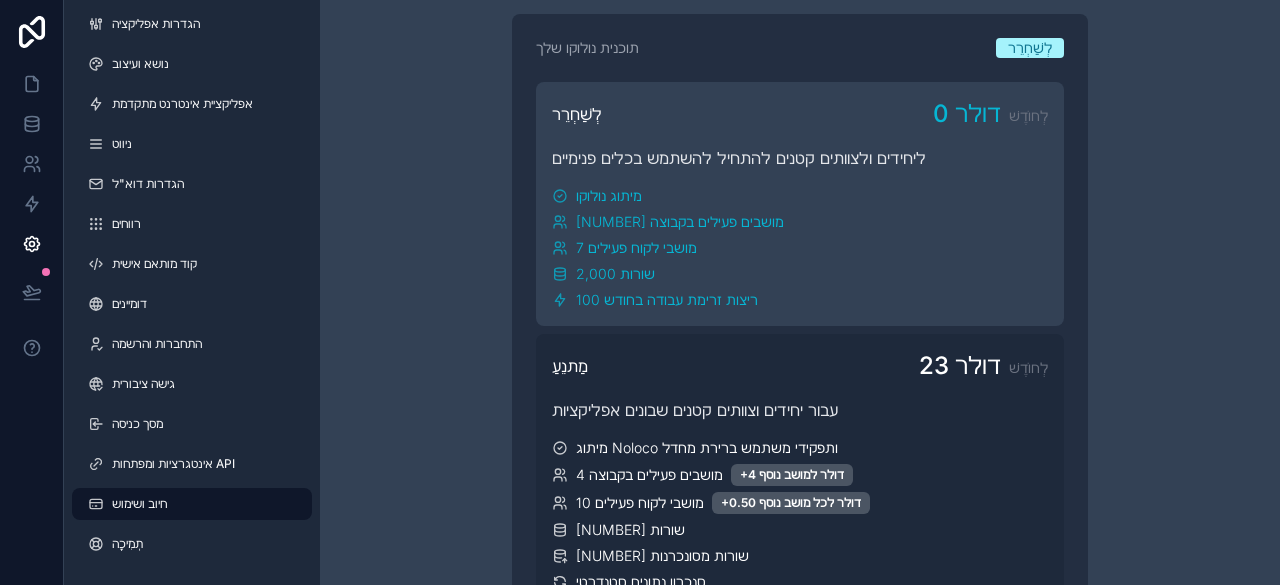 click on "7 מושבי לקוח פעילים" at bounding box center (636, 247) 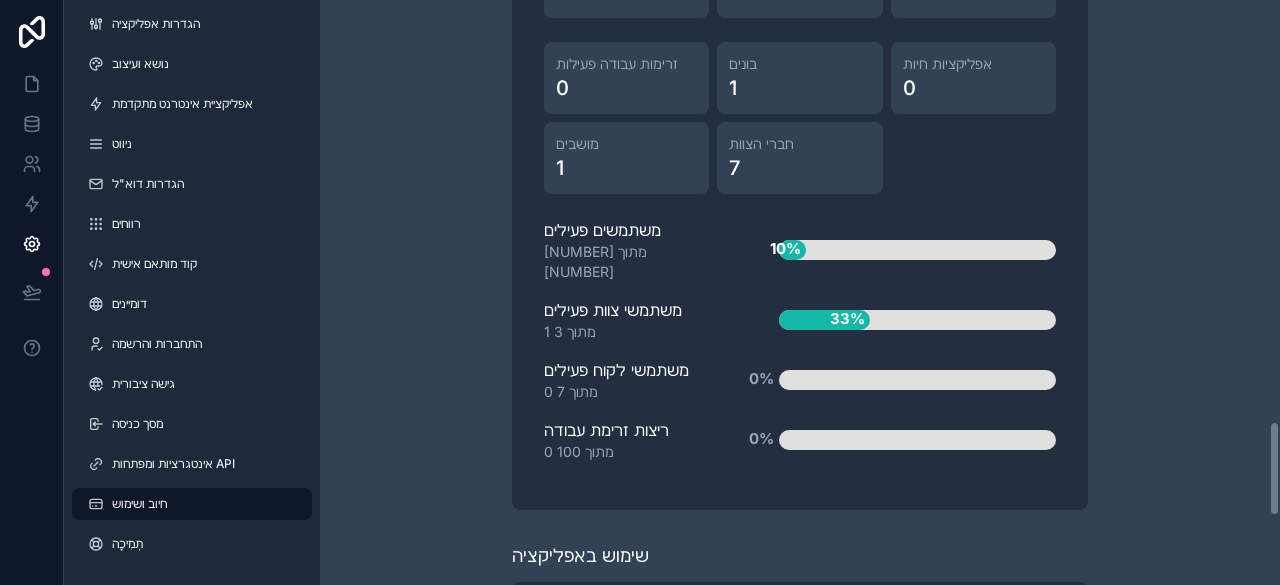 scroll, scrollTop: 2600, scrollLeft: 0, axis: vertical 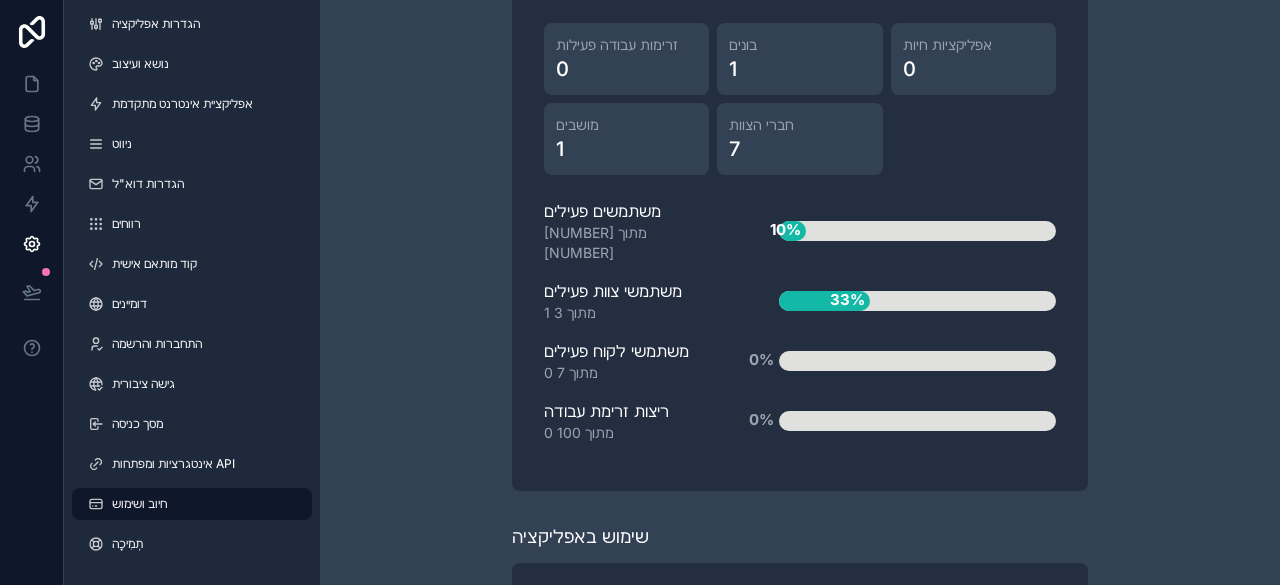 click on "33%" at bounding box center [847, 299] 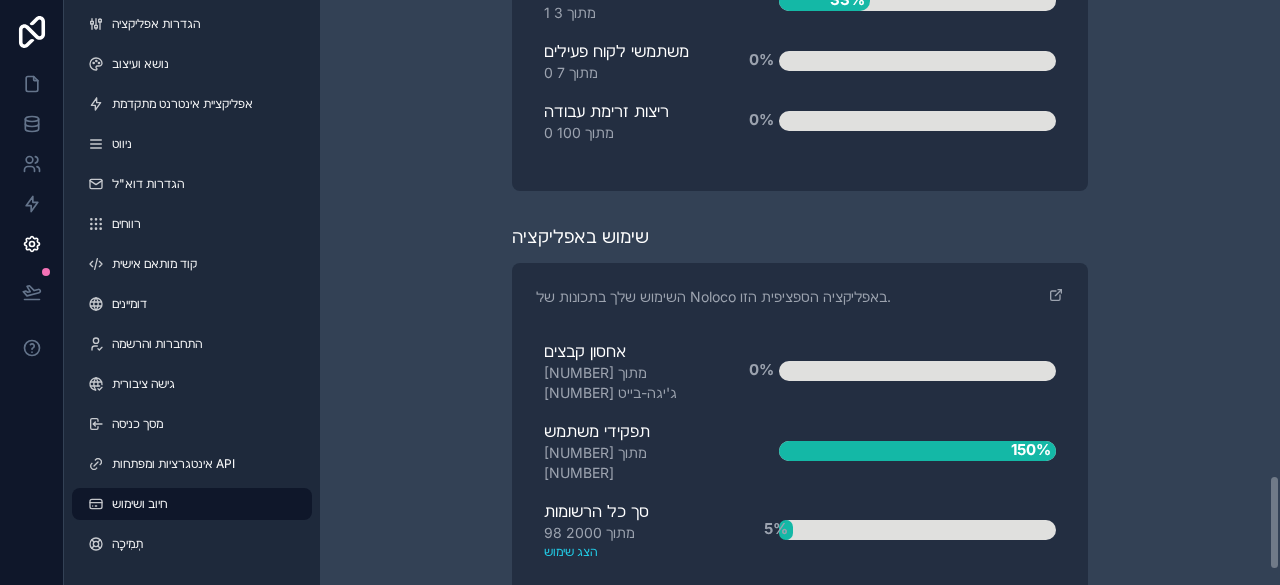 scroll, scrollTop: 2986, scrollLeft: 0, axis: vertical 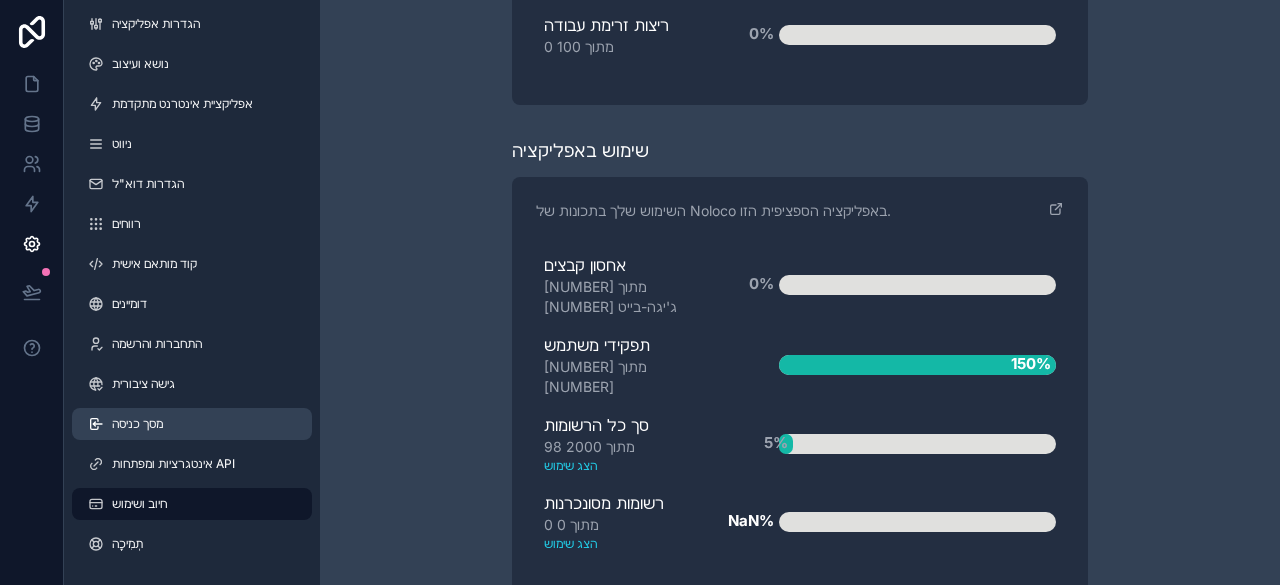 click on "מסך כניסה" at bounding box center (137, 423) 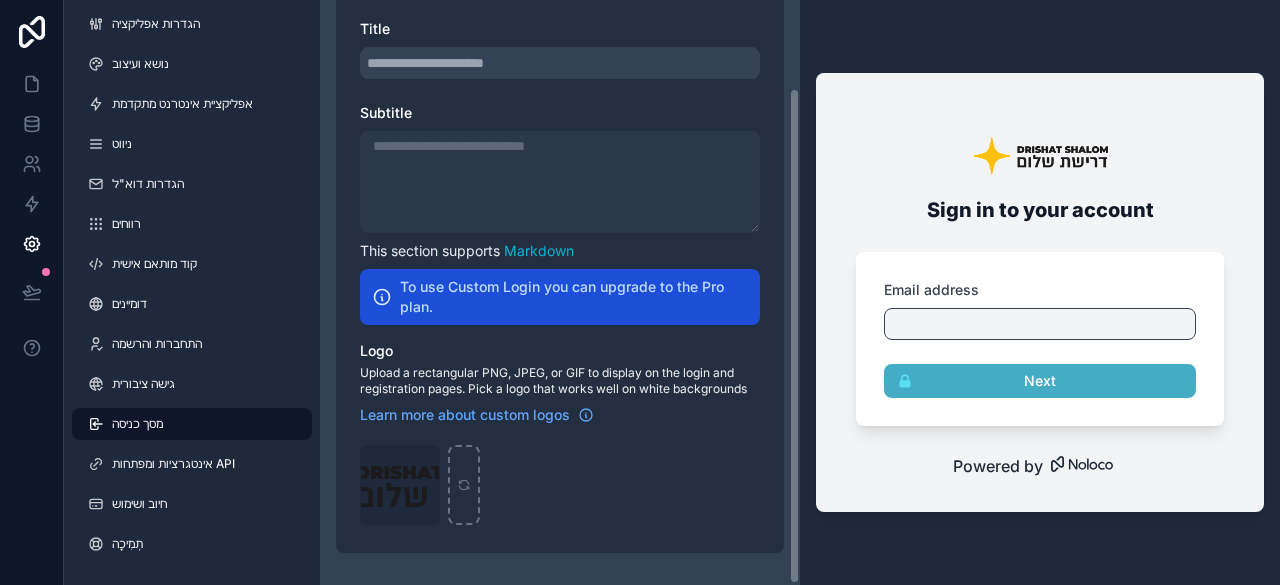 scroll, scrollTop: 103, scrollLeft: 0, axis: vertical 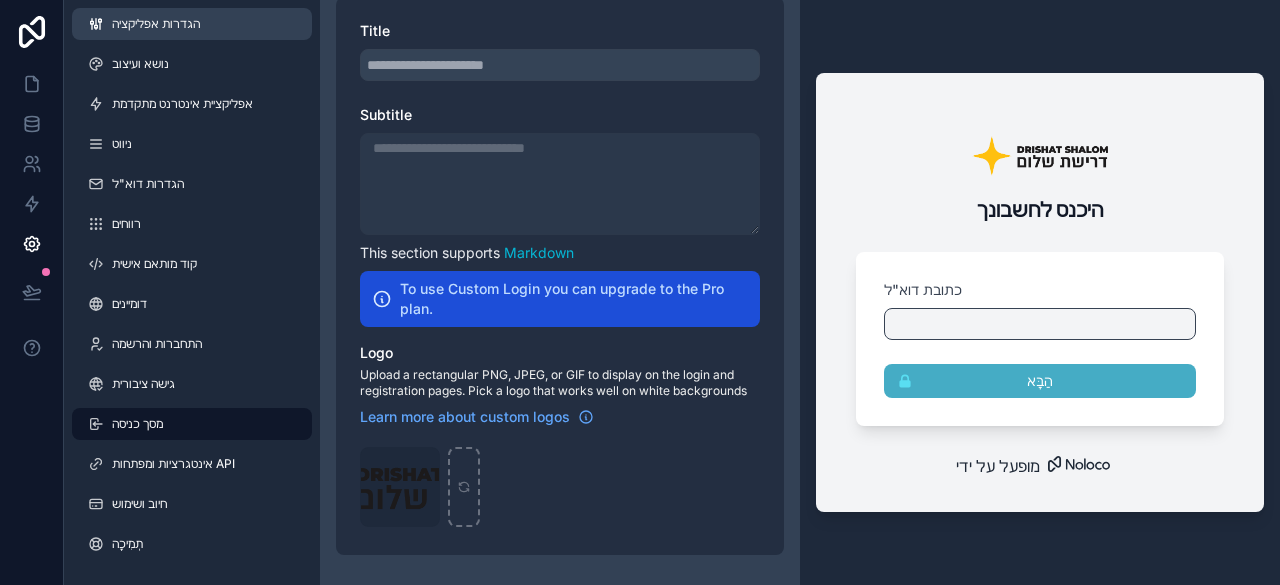 click on "הגדרות אפליקציה" at bounding box center [156, 23] 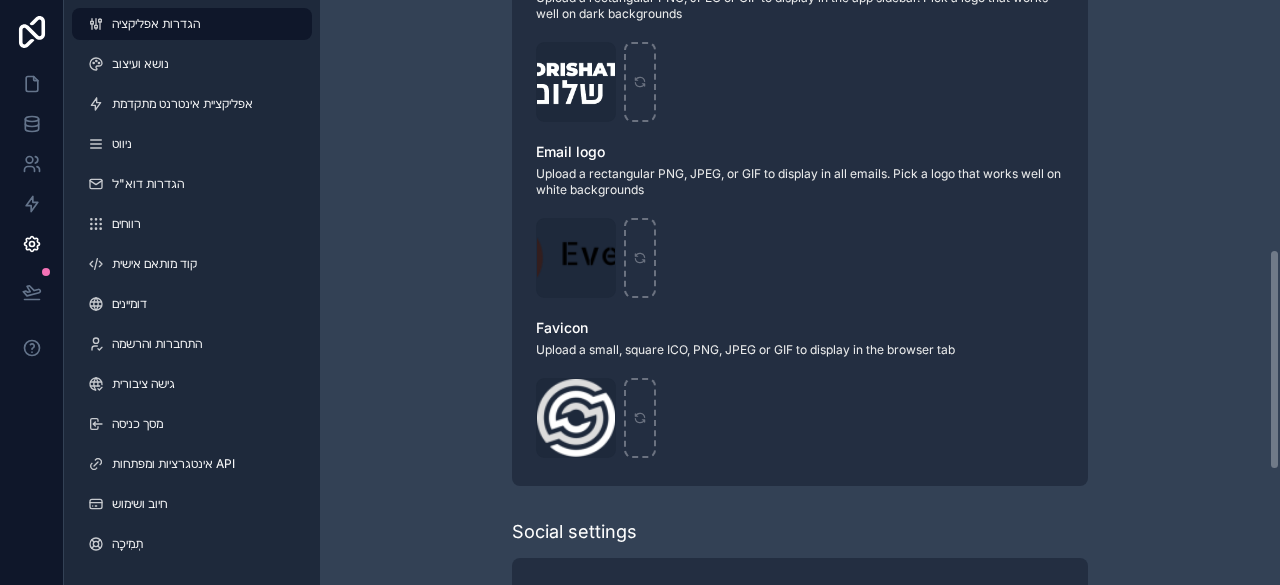 scroll, scrollTop: 661, scrollLeft: 0, axis: vertical 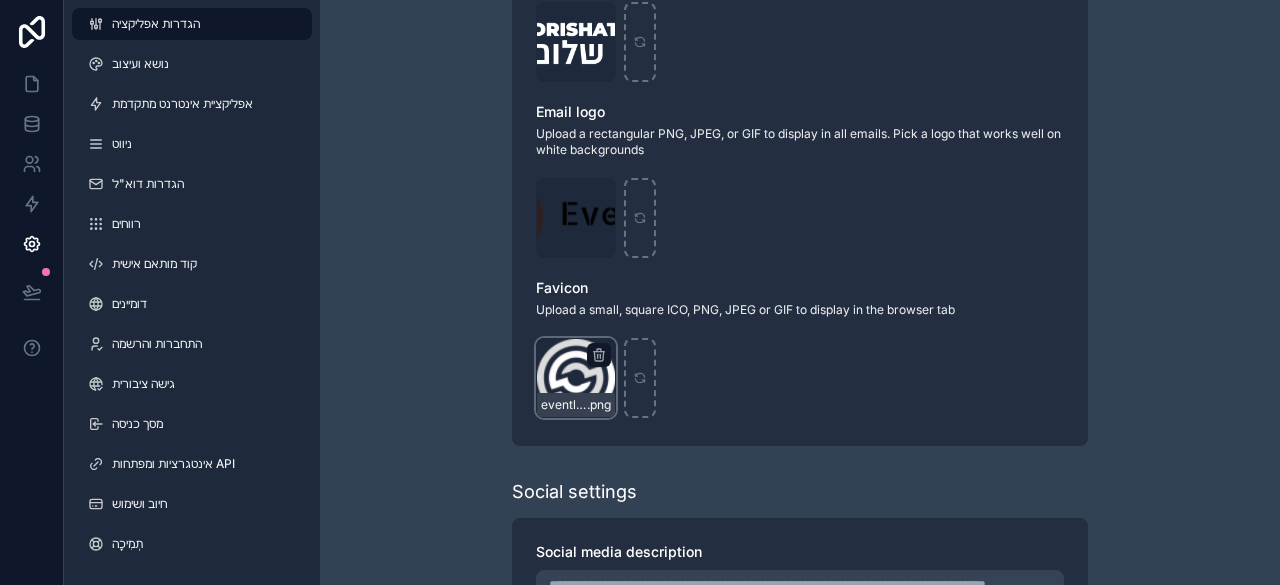 click on "evently-fav .png" at bounding box center (576, 378) 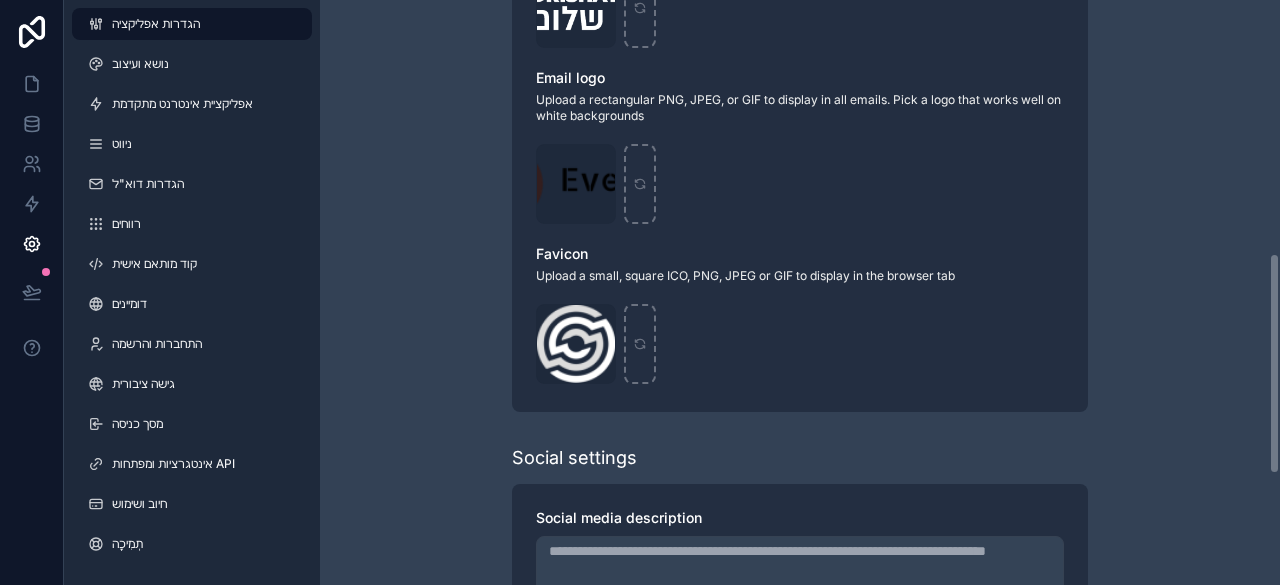 scroll, scrollTop: 700, scrollLeft: 0, axis: vertical 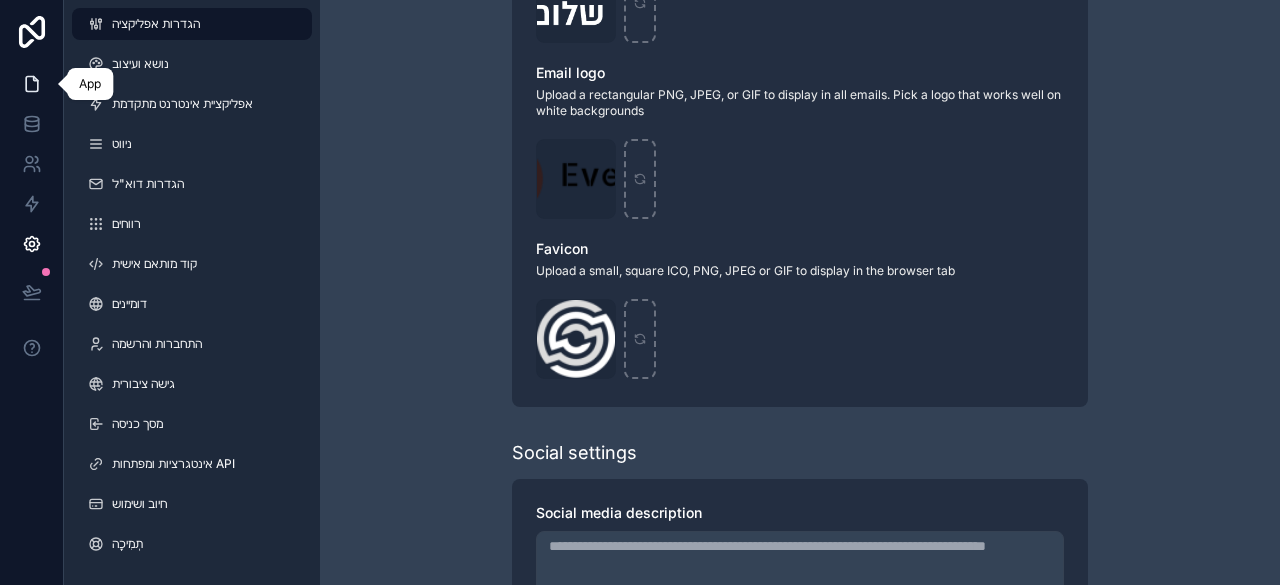 click 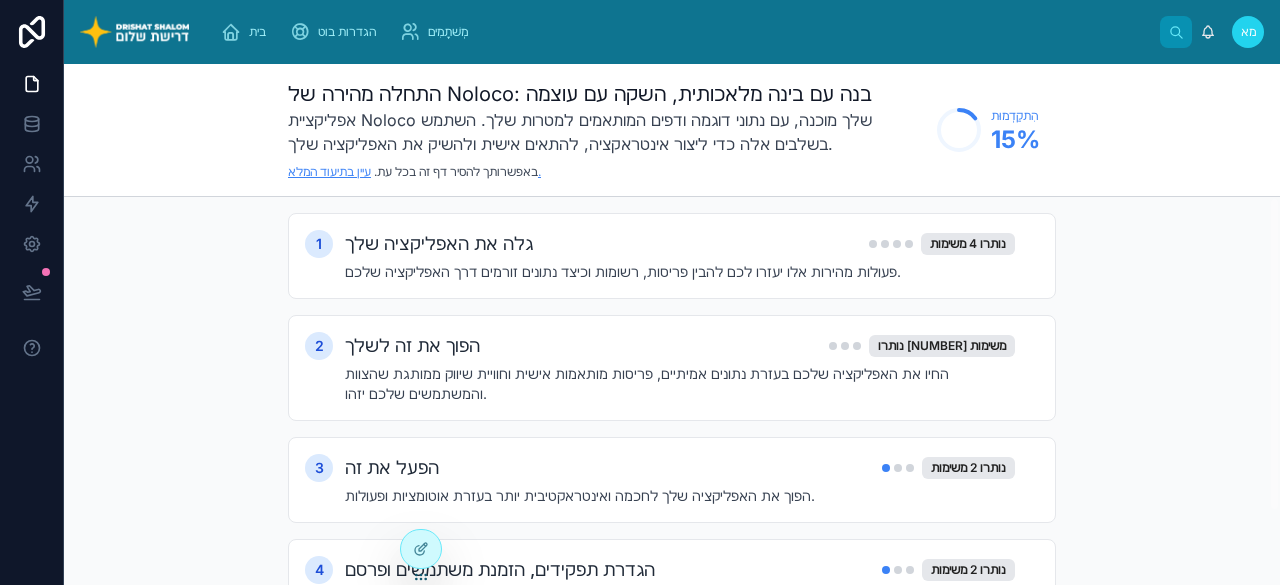 click on "עיין בתיעוד המלא." at bounding box center [414, 171] 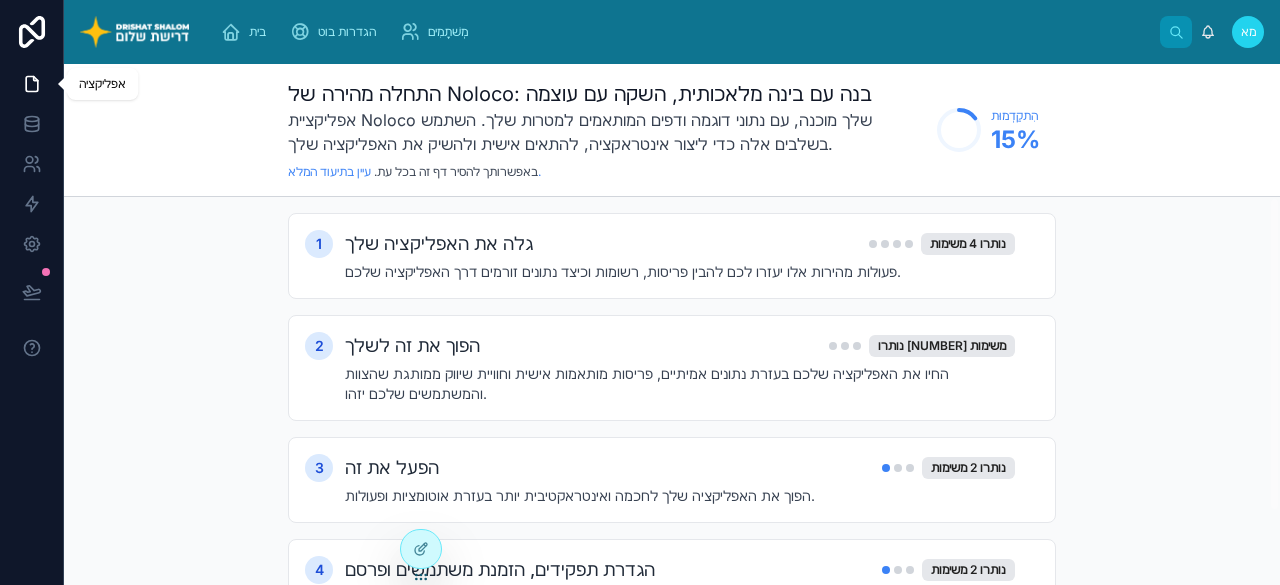 click 